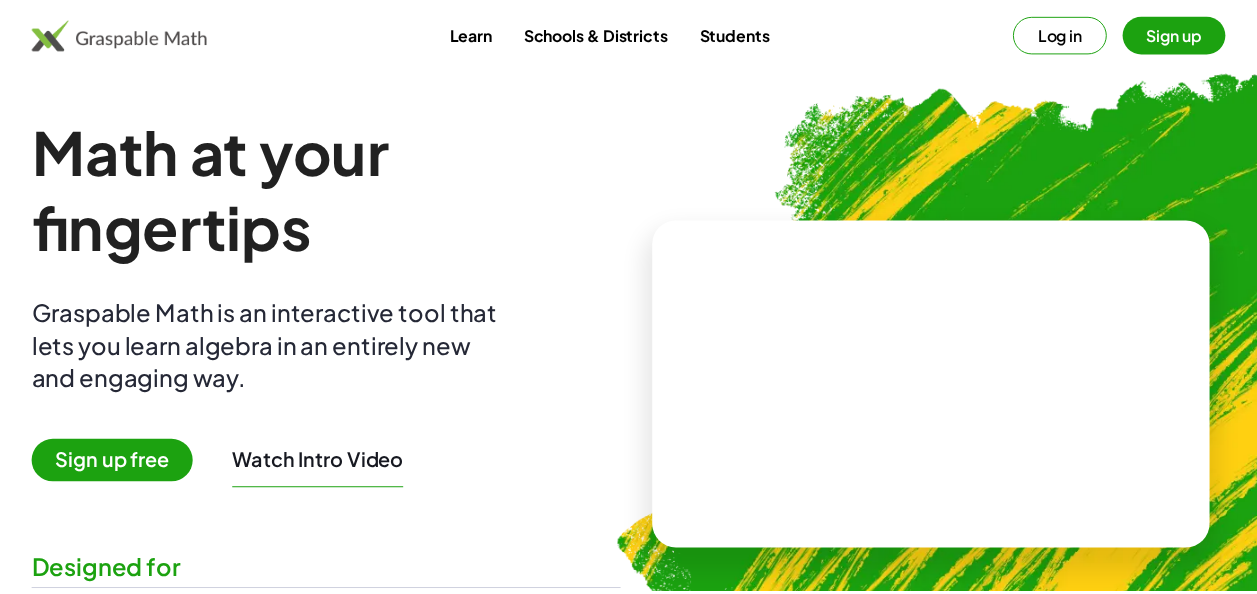 scroll, scrollTop: 0, scrollLeft: 0, axis: both 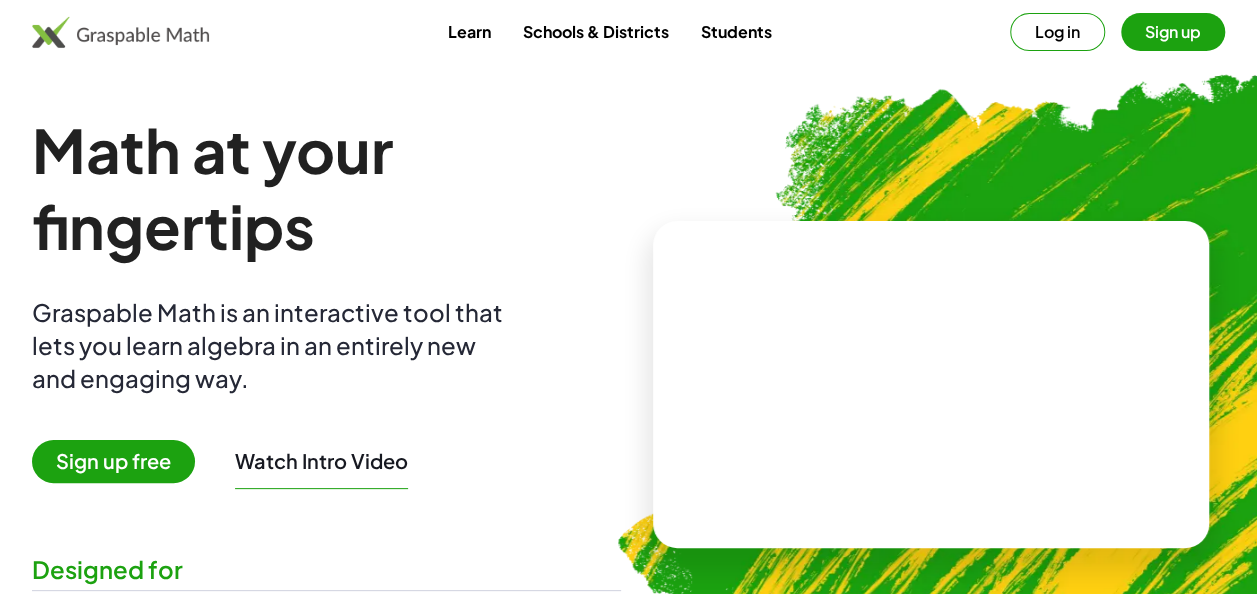 click on "Log in" at bounding box center [1057, 32] 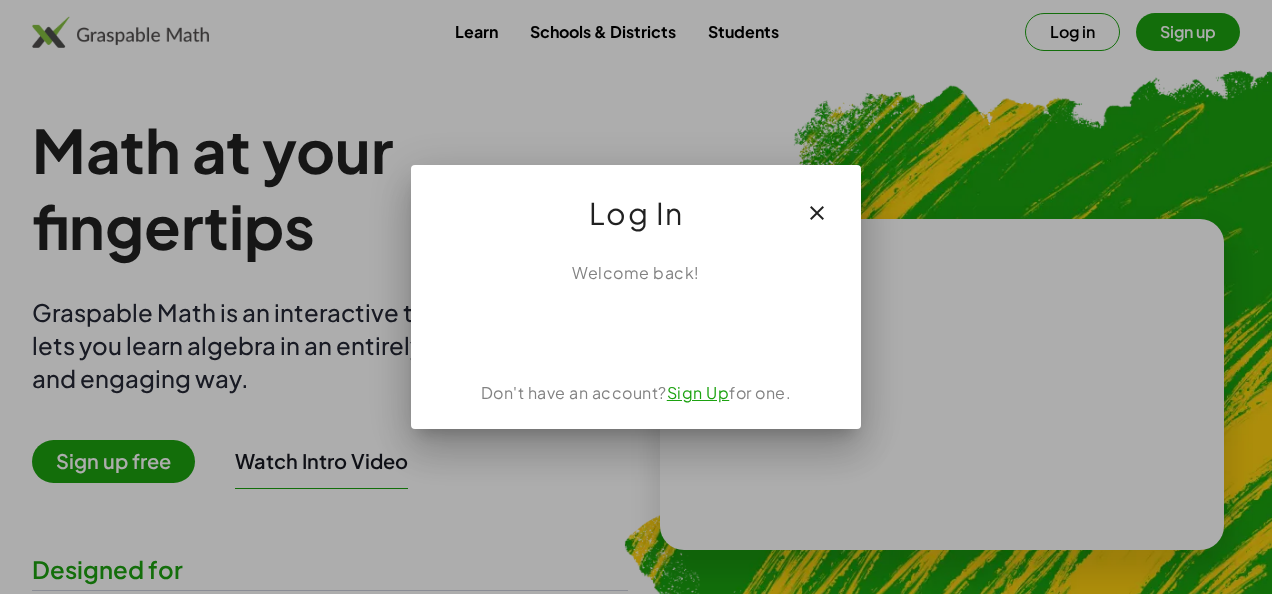 click on "Sign Up" at bounding box center (698, 392) 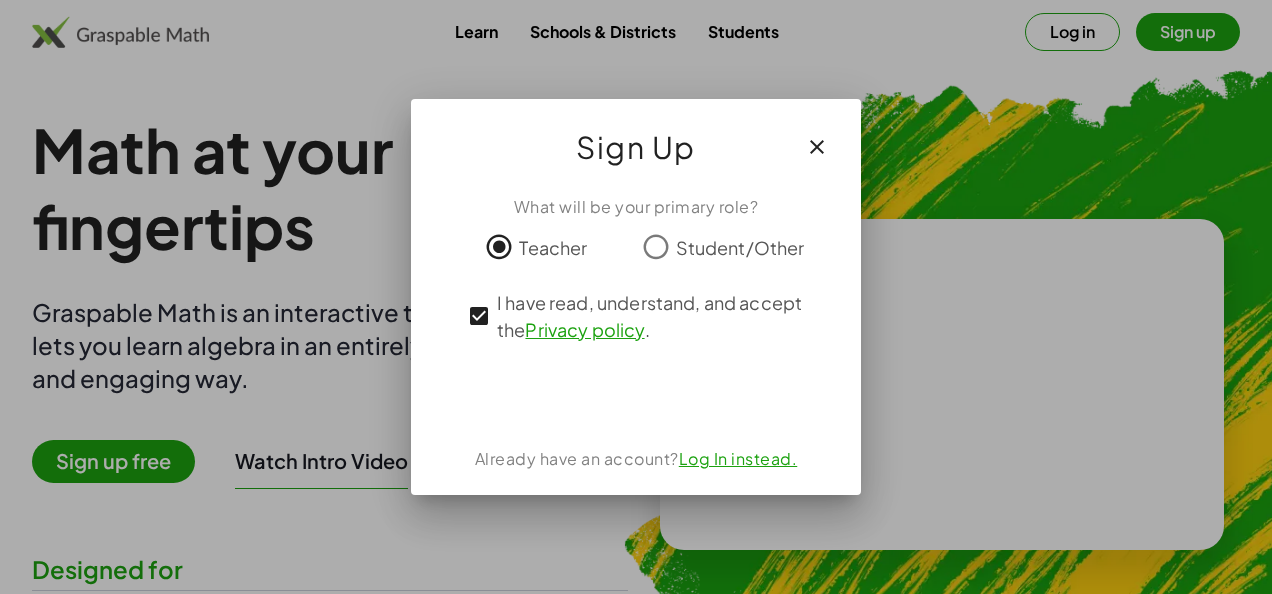 click at bounding box center (636, 297) 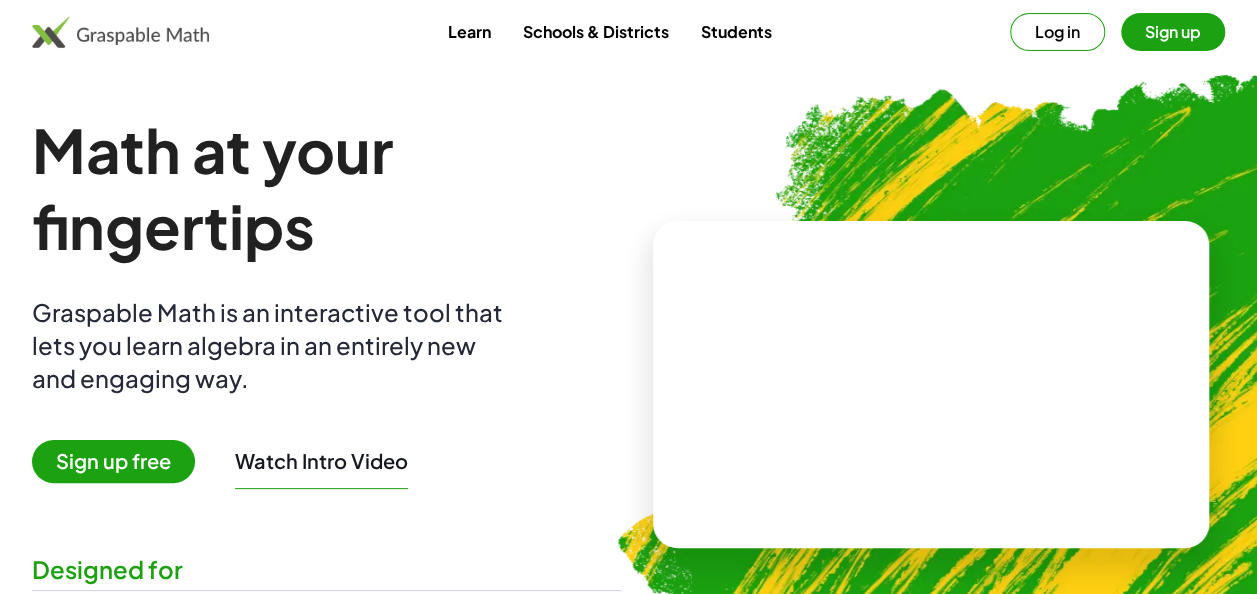 click on "Math at your fingertips Graspable Math is an interactive tool that lets you learn algebra in an entirely new and engaging way. Sign up free  Watch Intro Video   Designed for  Students Teachers Schools &   Administrators" at bounding box center (326, 384) 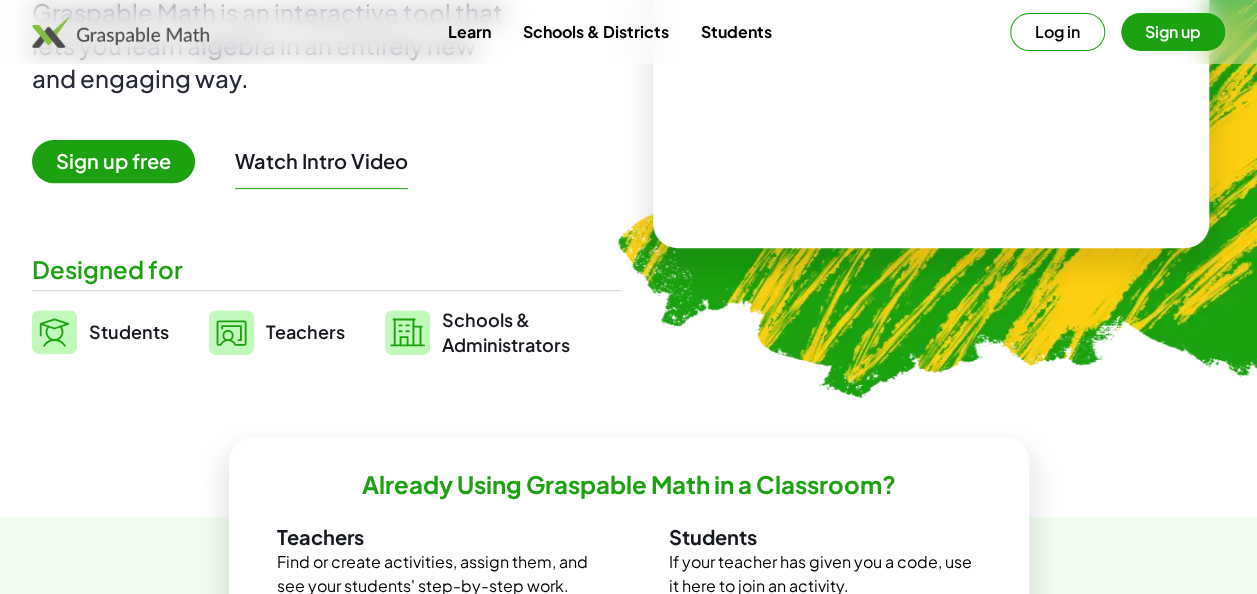 scroll, scrollTop: 400, scrollLeft: 0, axis: vertical 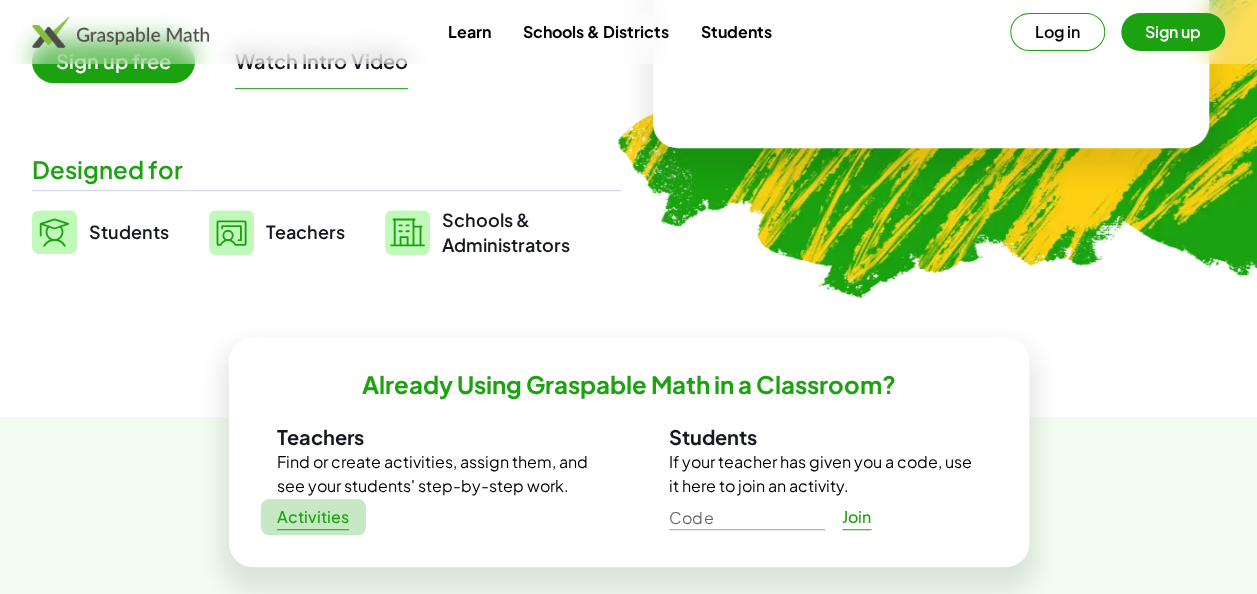 click on "Activities" 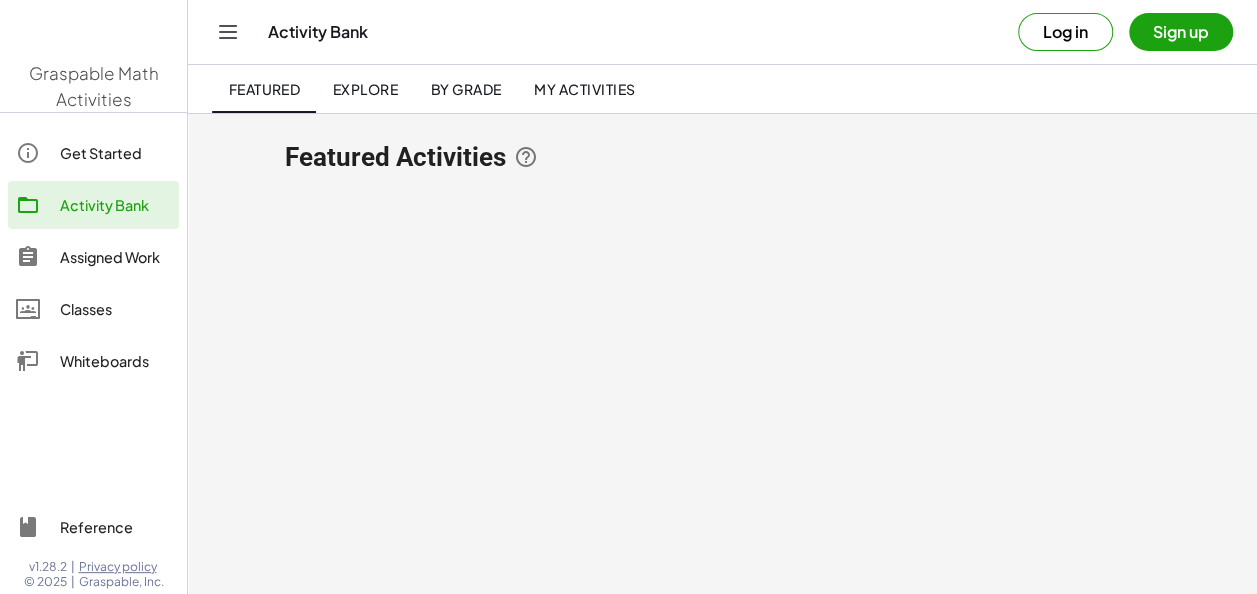 scroll, scrollTop: 0, scrollLeft: 0, axis: both 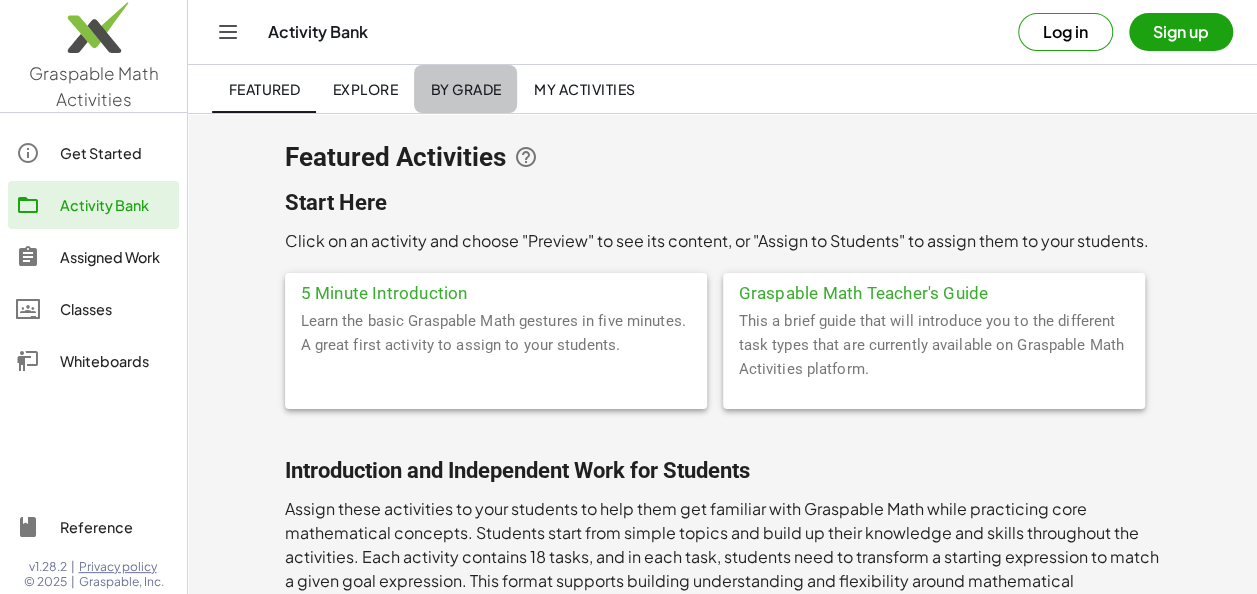click on "By Grade" 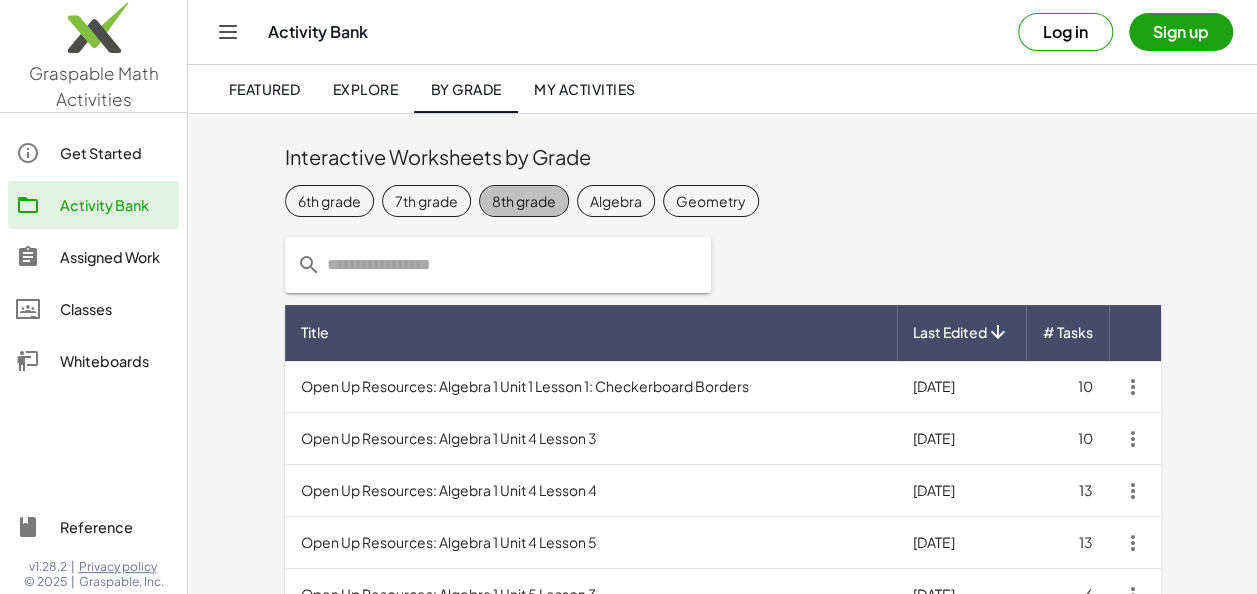 click on "8th grade" 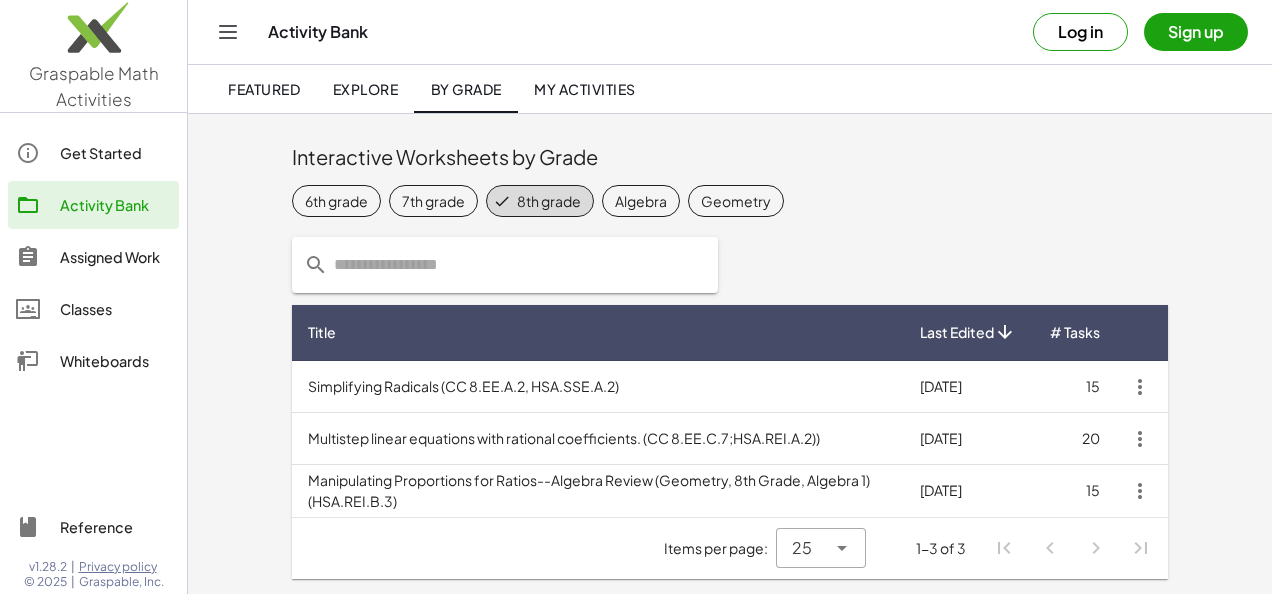 click on "Manipulating Proportions for Ratios--Algebra Review (Geometry, 8th Grade,  Algebra 1) (HSA.REI.B.3)" at bounding box center [598, 491] 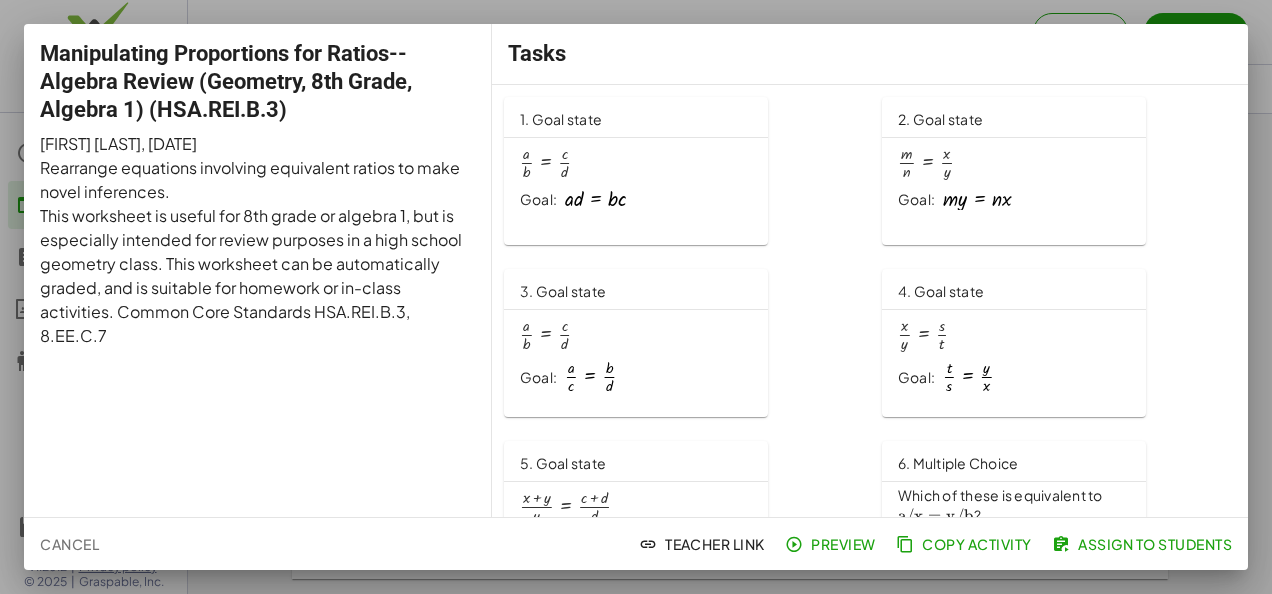 click on "· a · b = · c · d Goal: · a · d = · b · c" 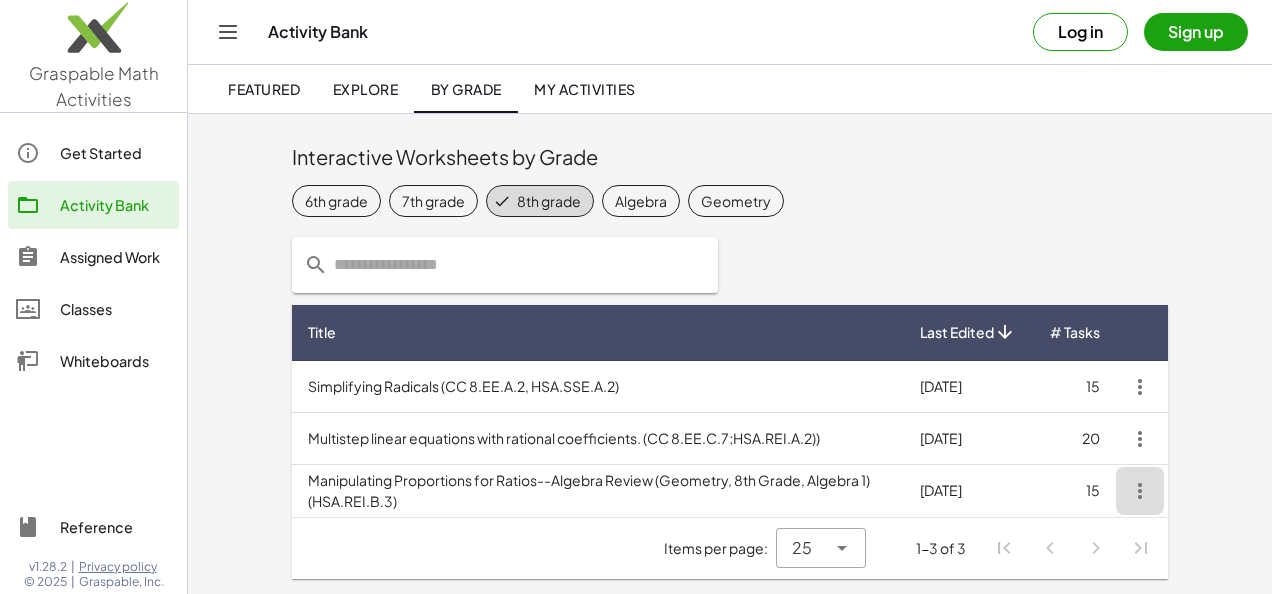 click at bounding box center (1140, 491) 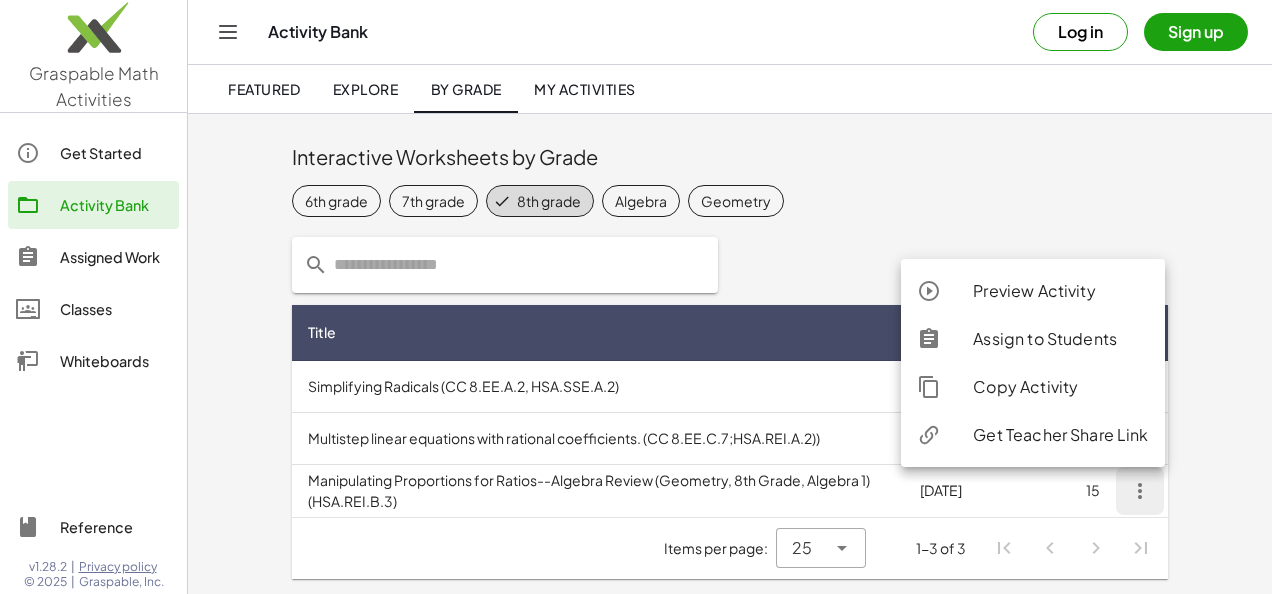 click on "Manipulating Proportions for Ratios--Algebra Review (Geometry, 8th Grade,  Algebra 1) (HSA.REI.B.3)" at bounding box center (598, 491) 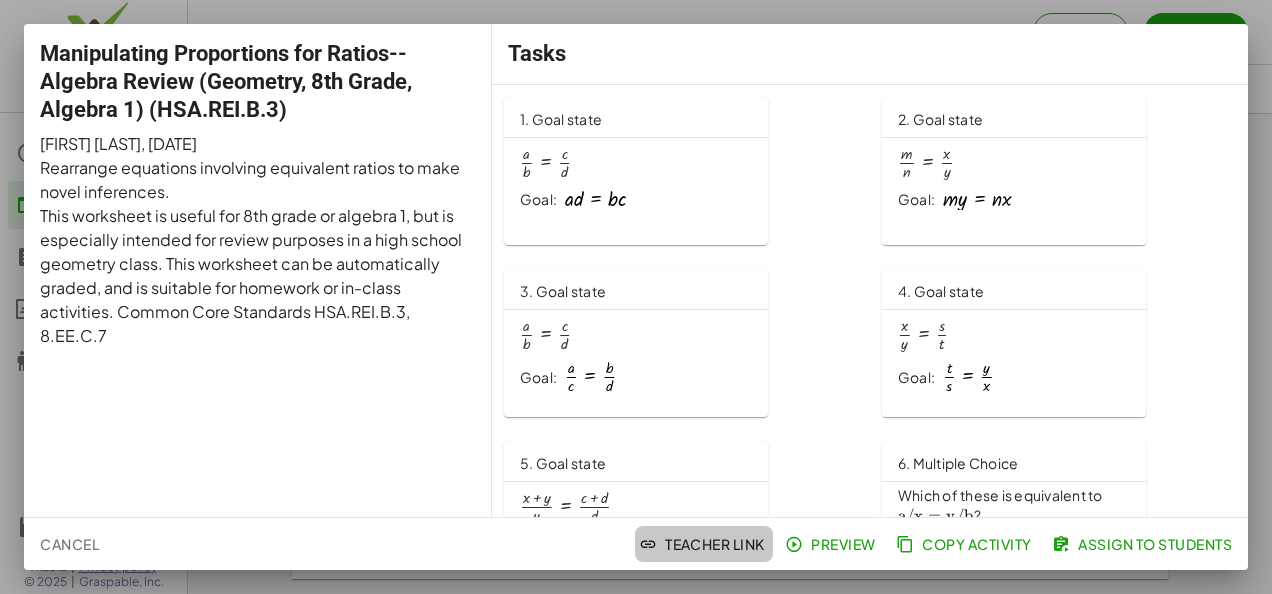 click on "Teacher Link" 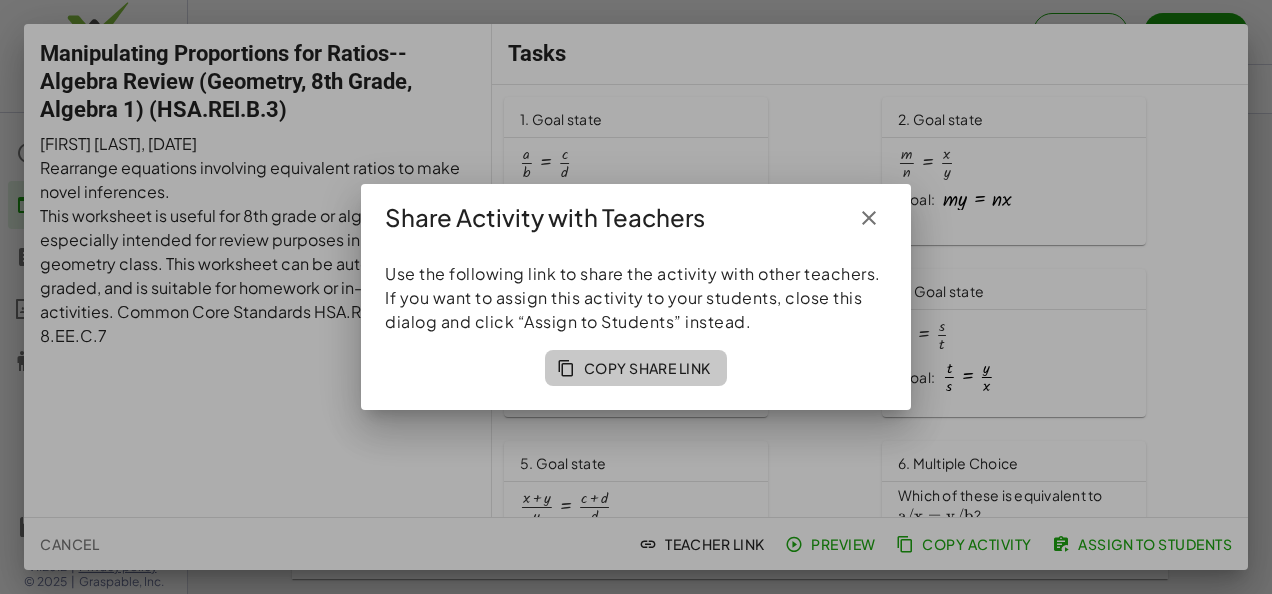 click on "Copy Share Link" 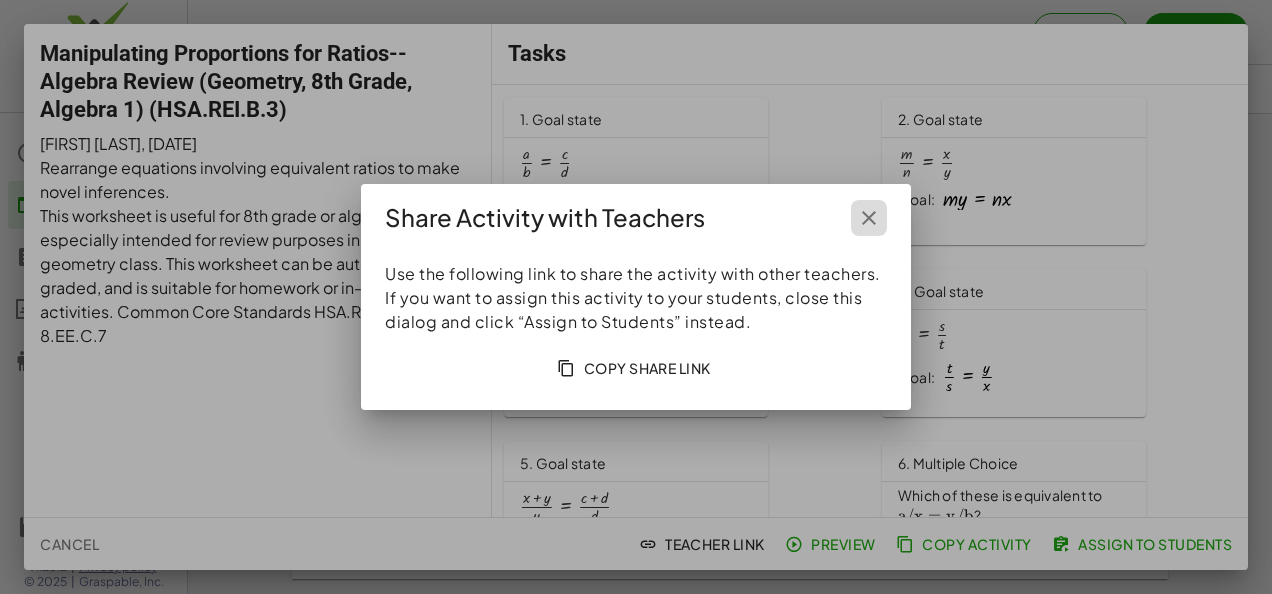 click 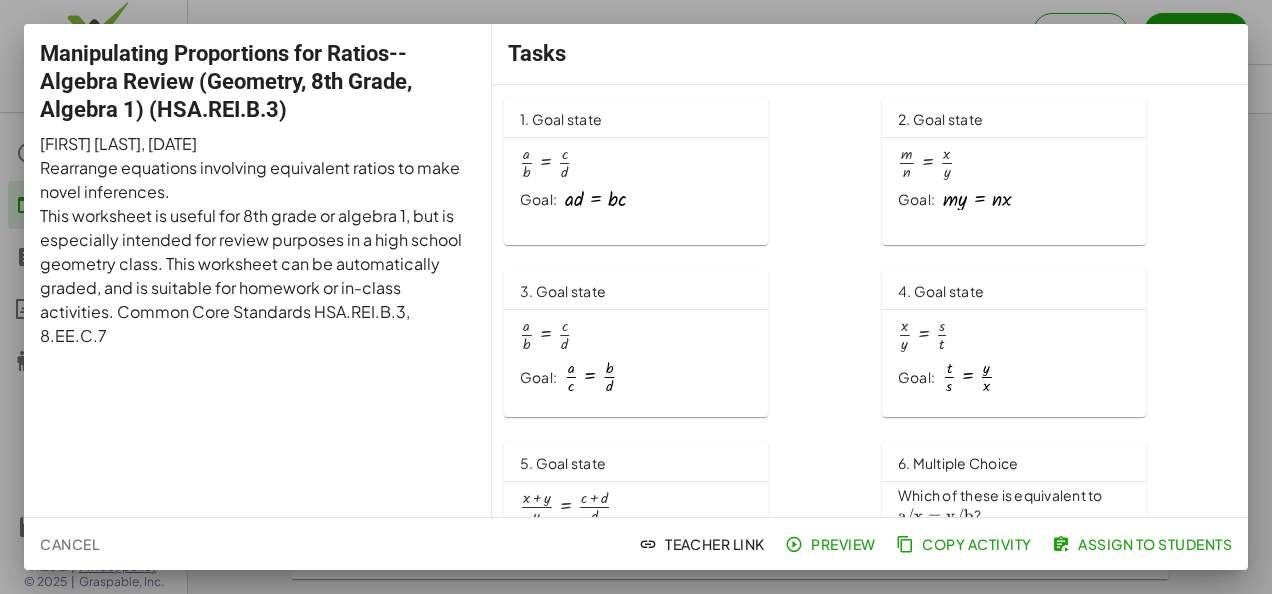 click at bounding box center [636, 297] 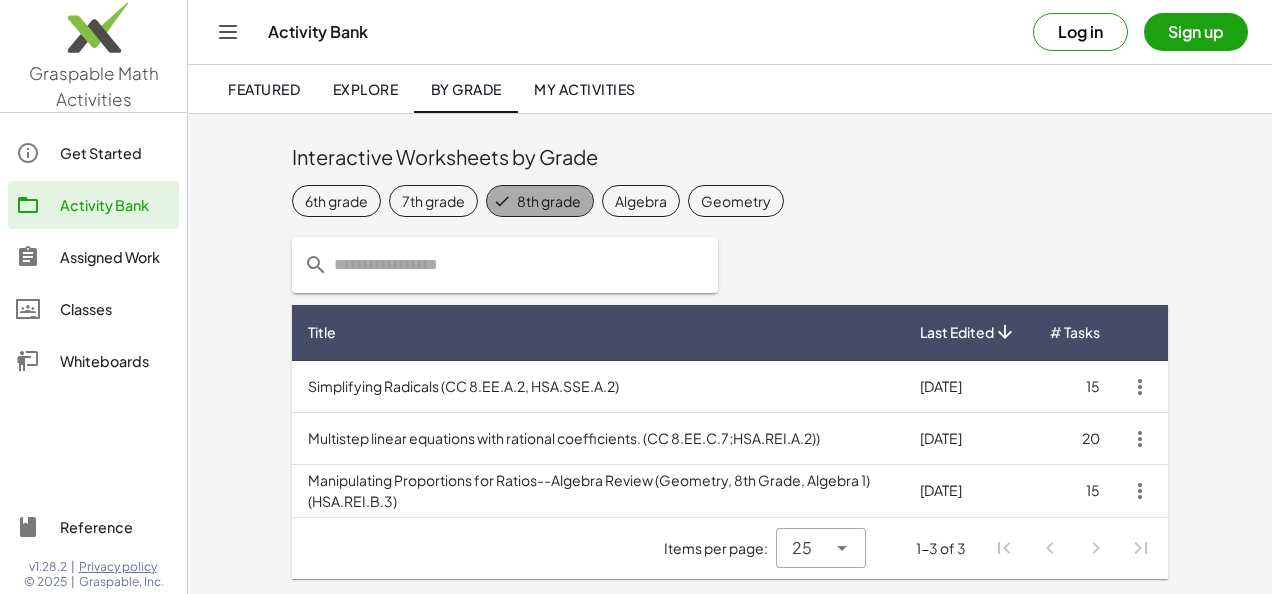 click on "8th grade" 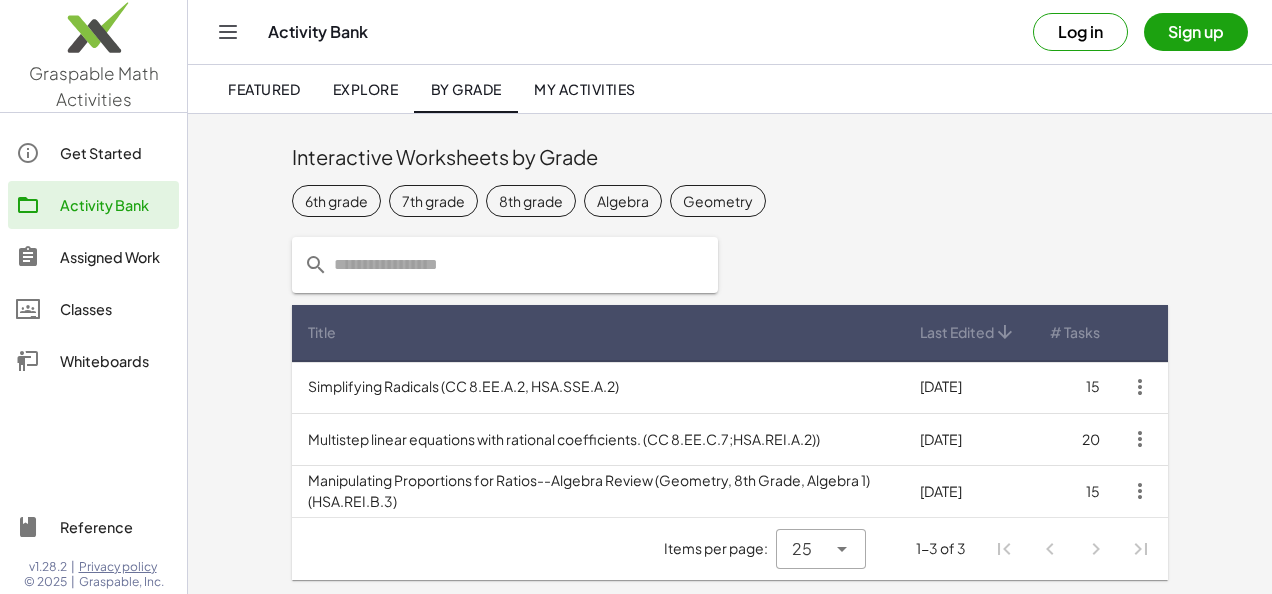click on "Algebra" 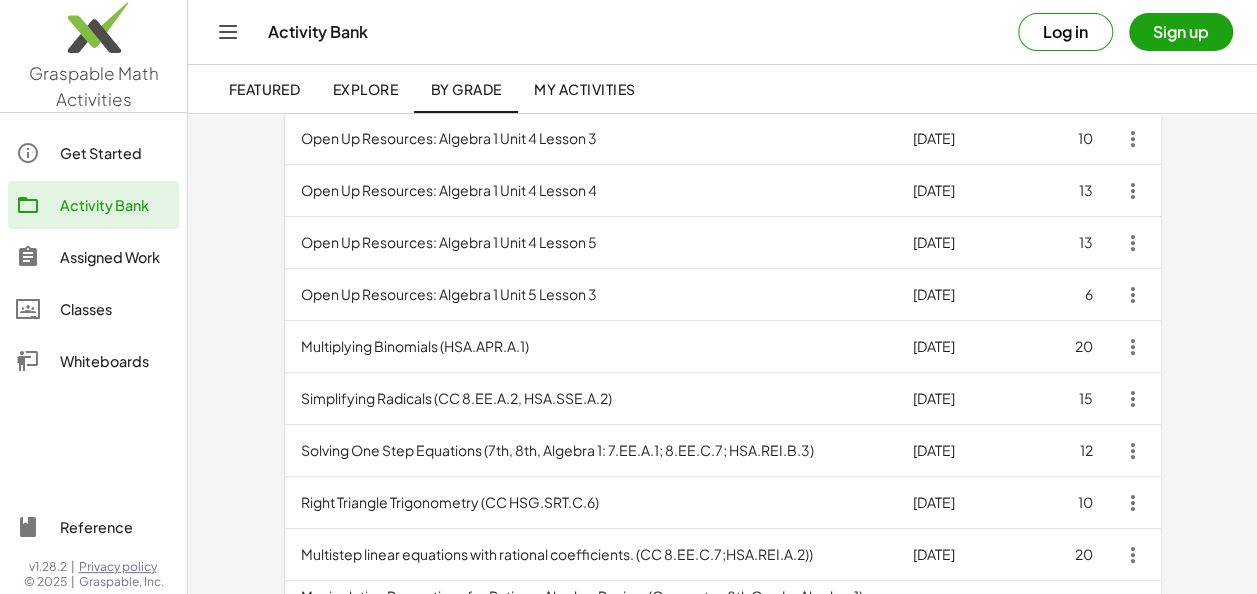 scroll, scrollTop: 400, scrollLeft: 0, axis: vertical 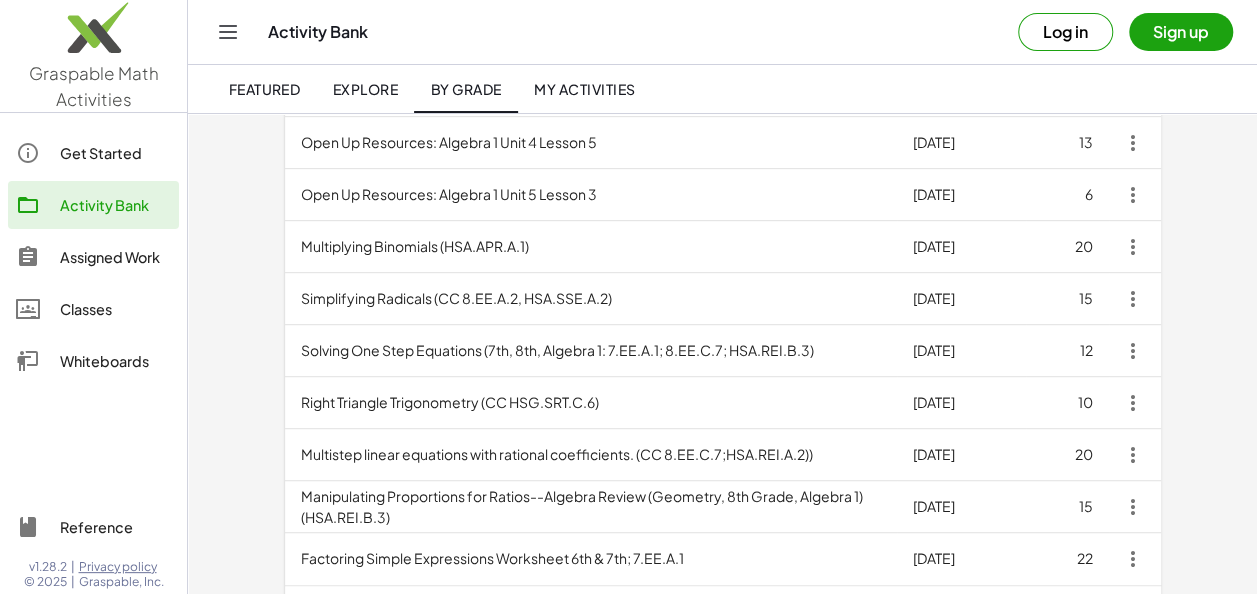 click on "Factoring Simple Expressions Worksheet 6th & 7th; 7.EE.A.1" at bounding box center [591, 559] 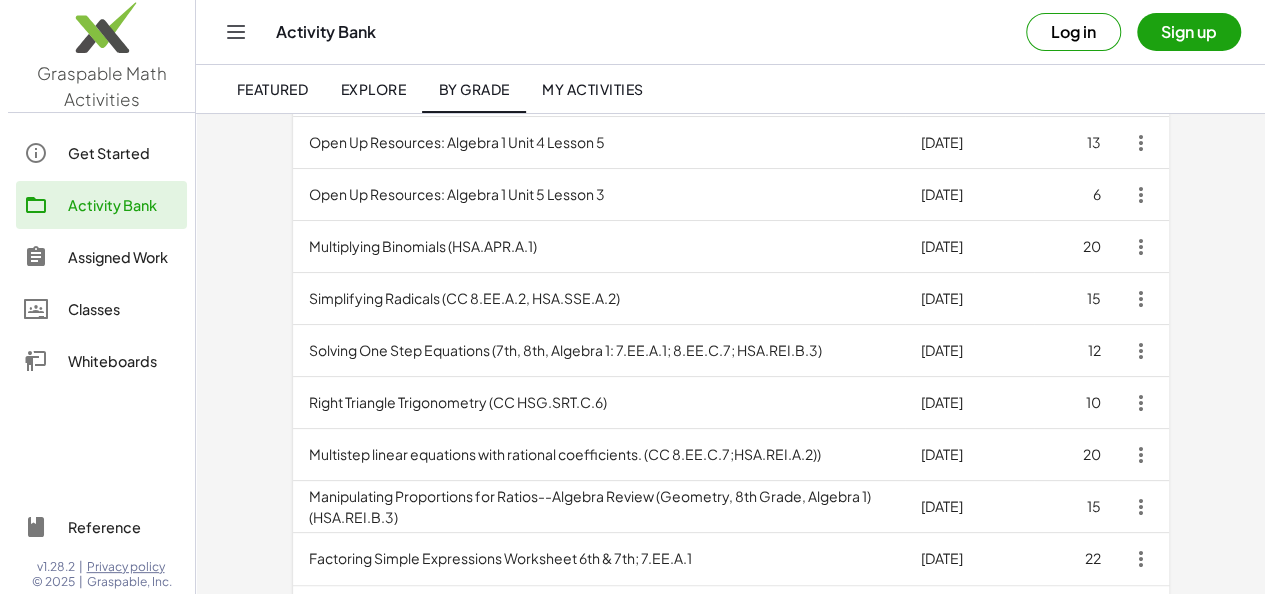 scroll, scrollTop: 0, scrollLeft: 0, axis: both 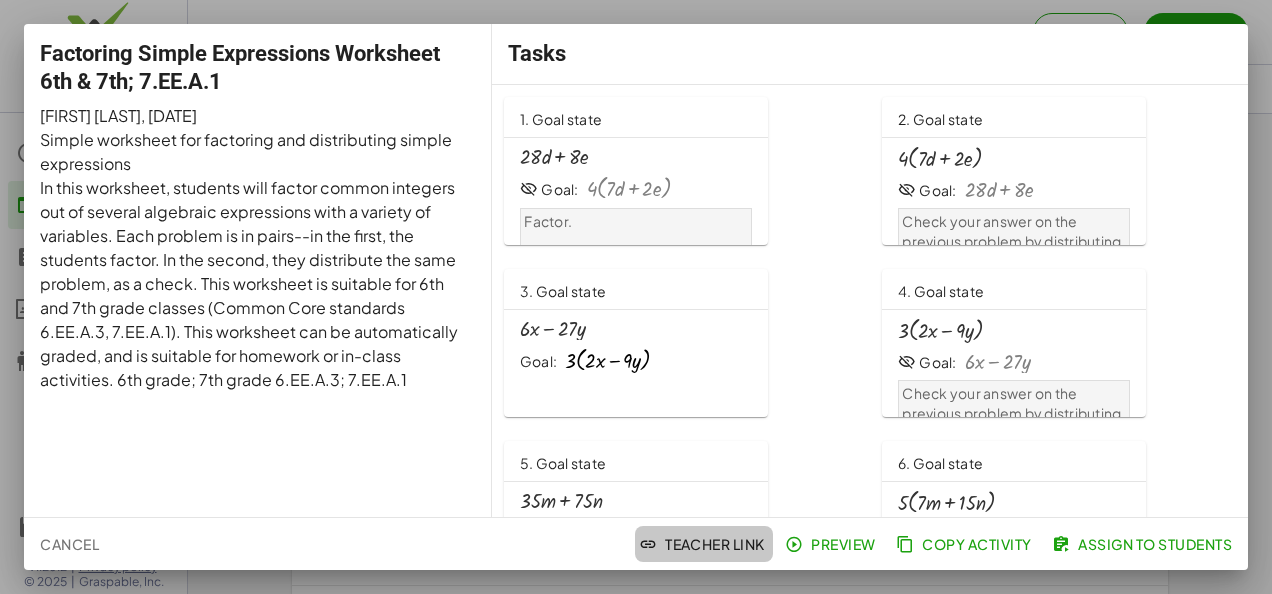 click on "Teacher Link" 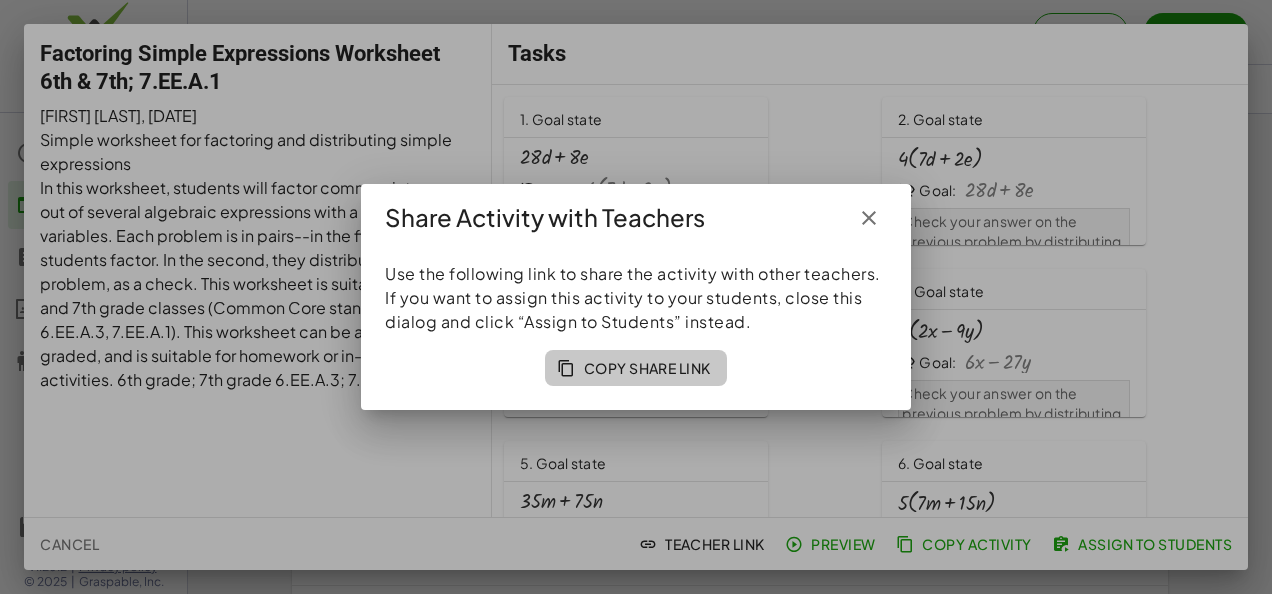 click on "Copy Share Link" 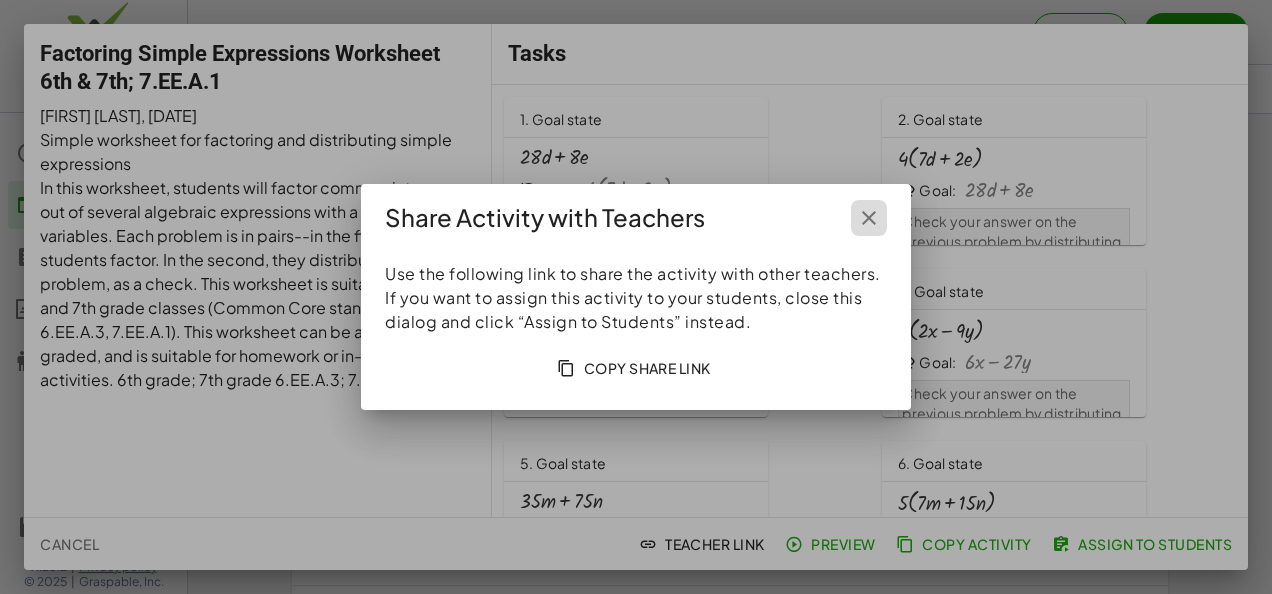 click 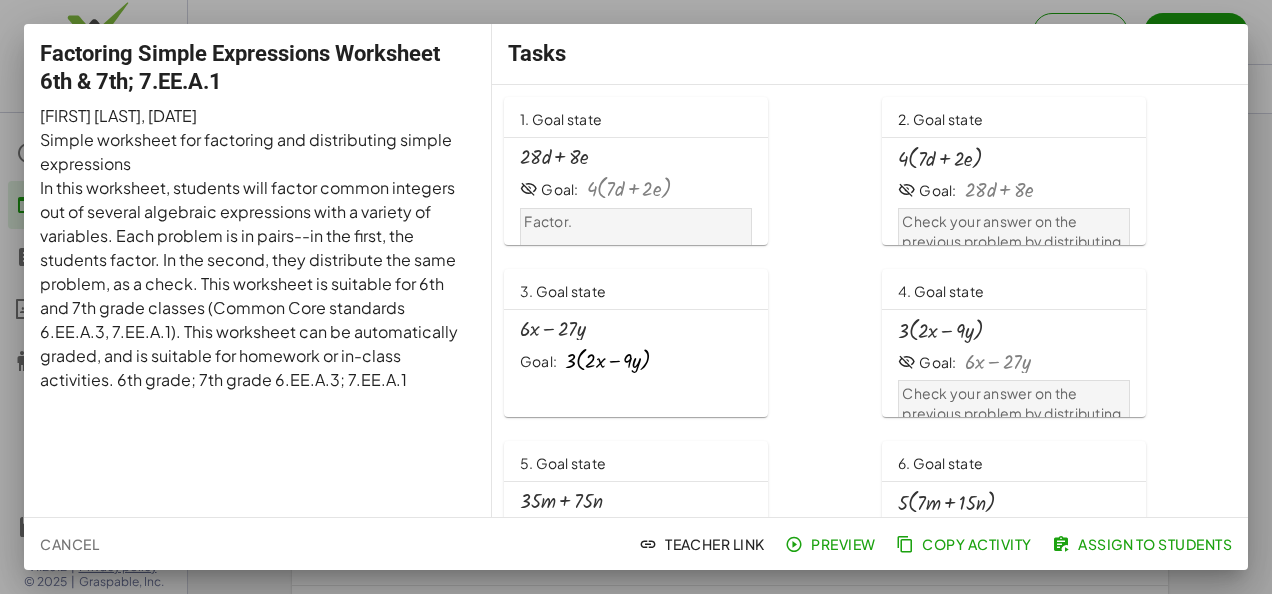 click at bounding box center (636, 297) 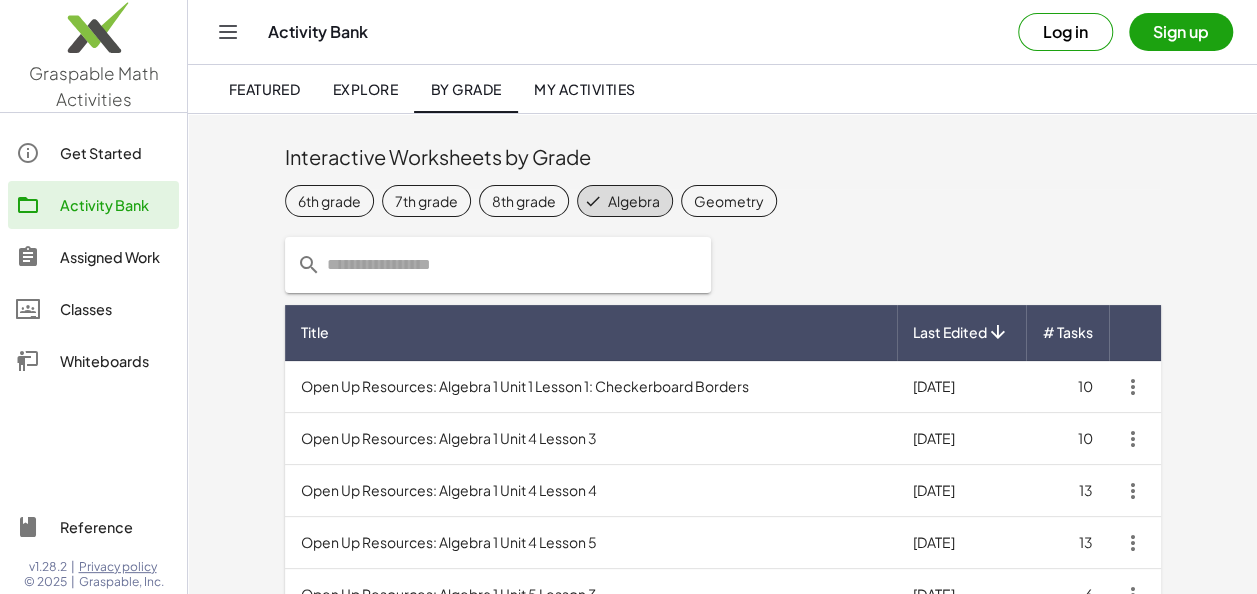 scroll, scrollTop: 100, scrollLeft: 0, axis: vertical 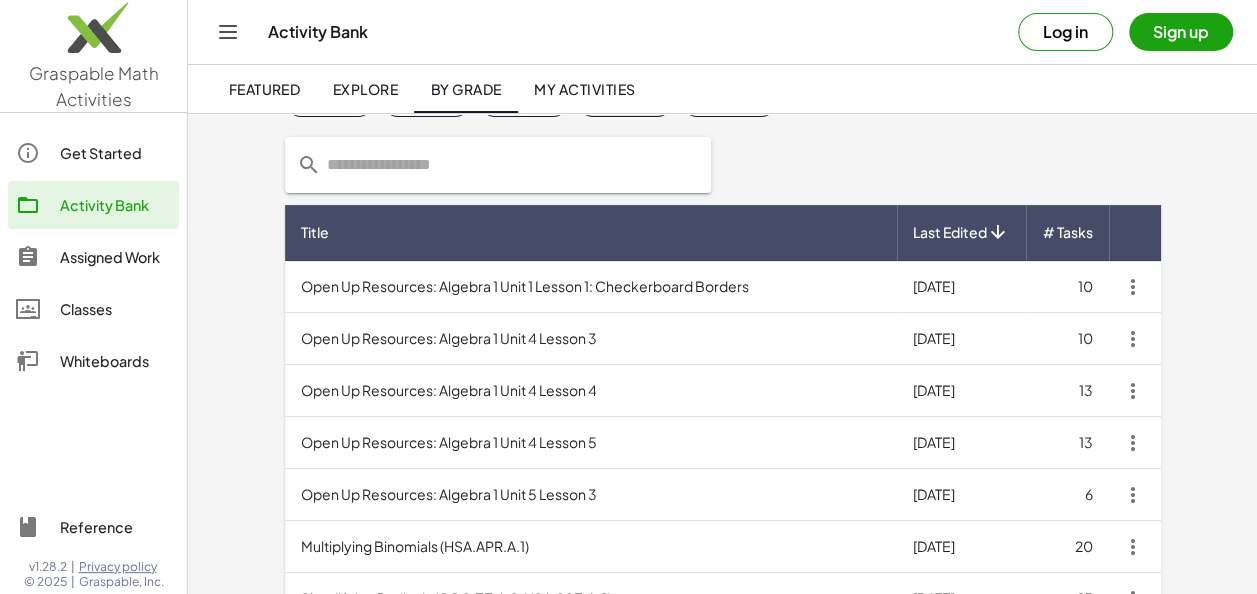 click on "Open Up Resources: Algebra 1 Unit 1 Lesson 1: Checkerboard Borders" at bounding box center [591, 287] 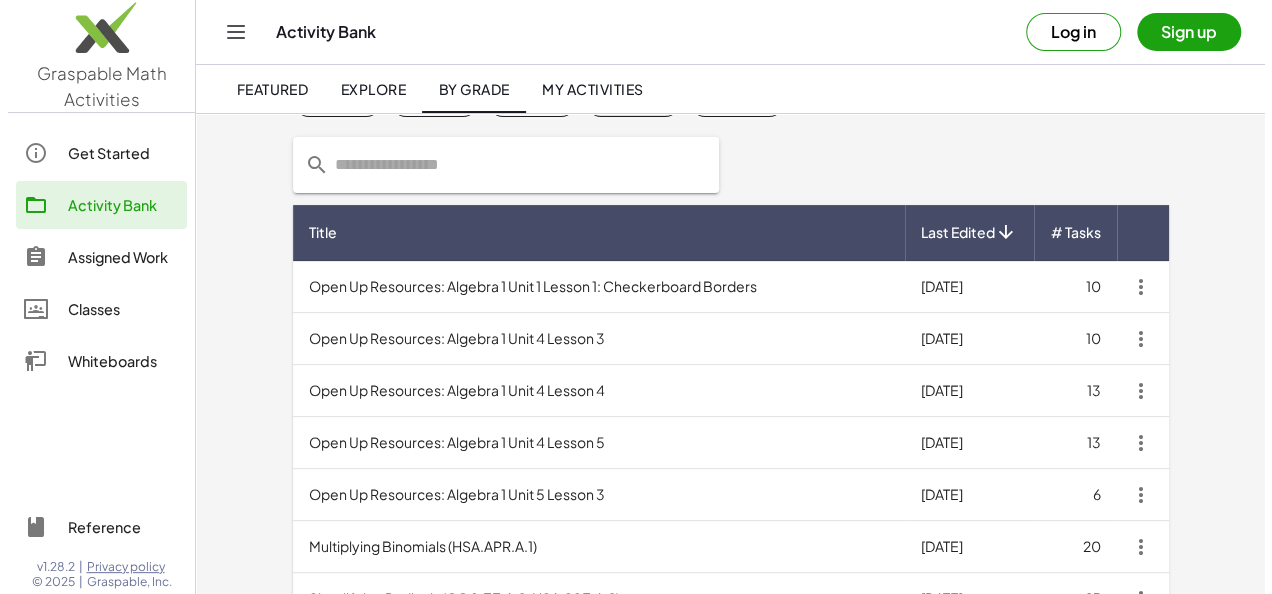 scroll, scrollTop: 0, scrollLeft: 0, axis: both 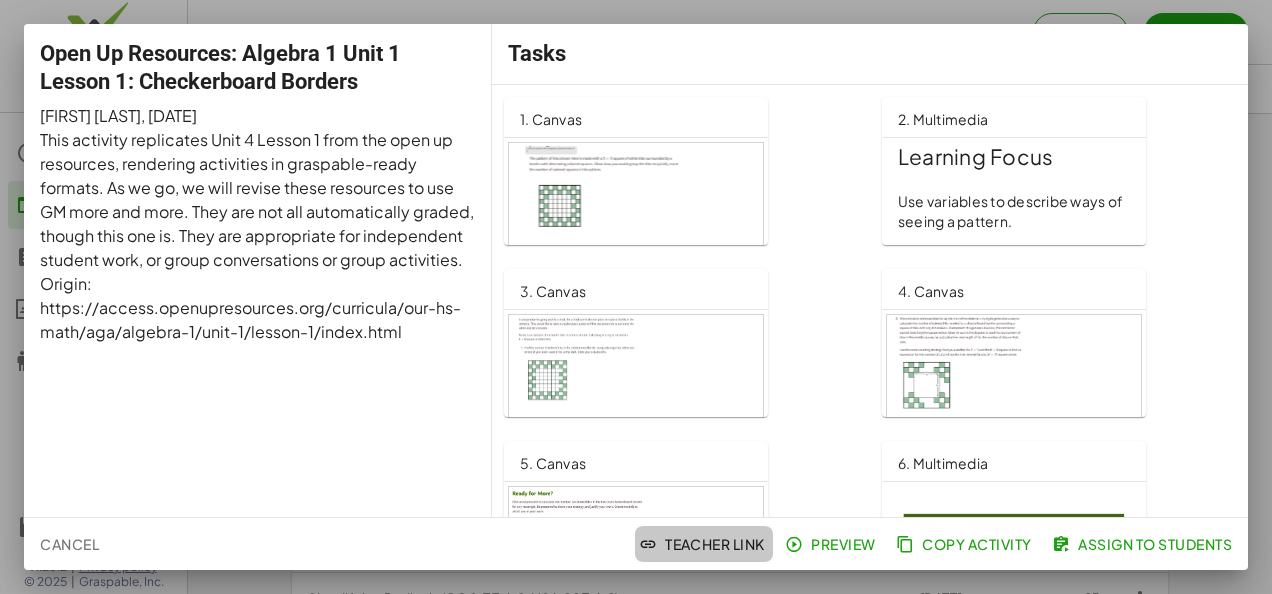 click on "Teacher Link" 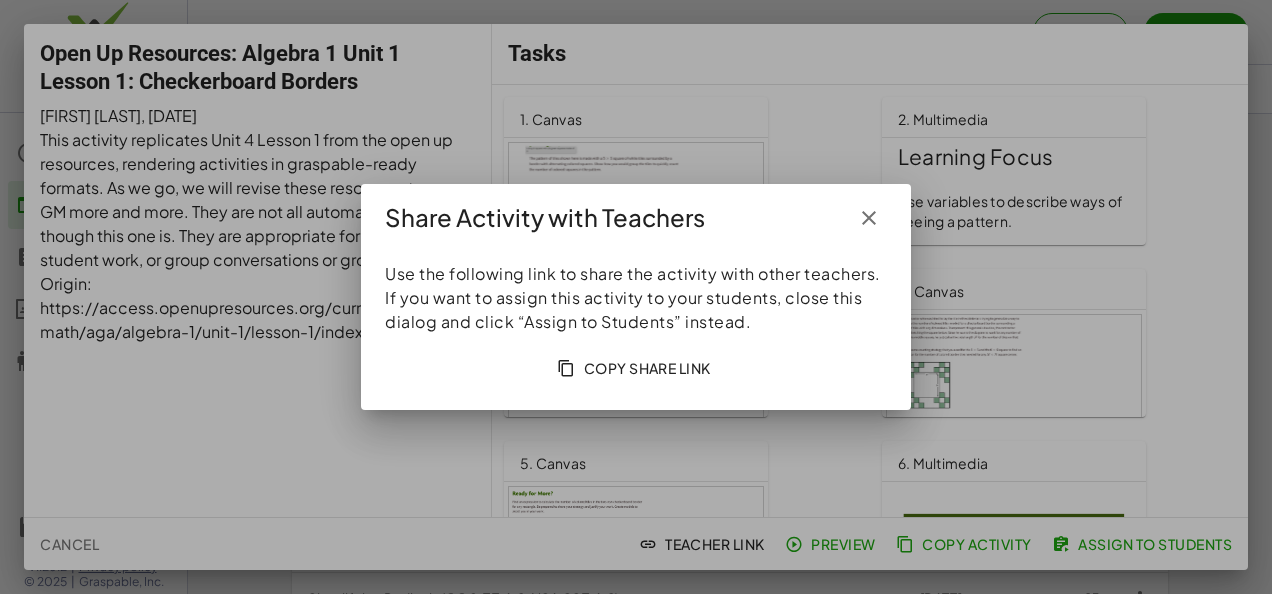 click on "Copy Share Link" 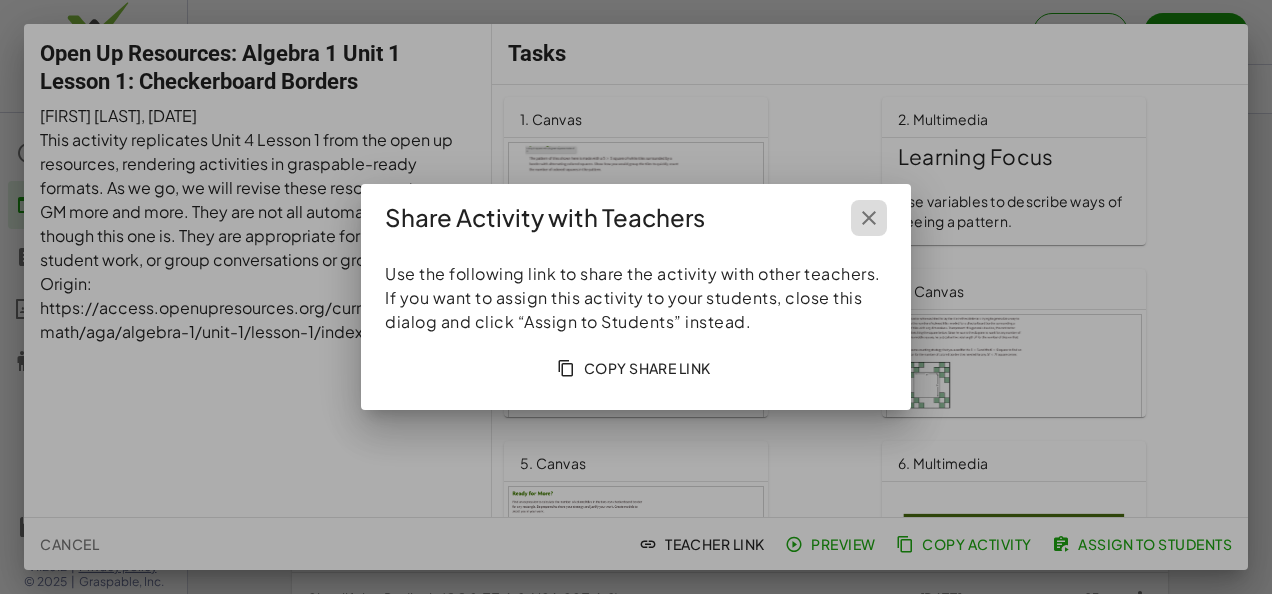 click 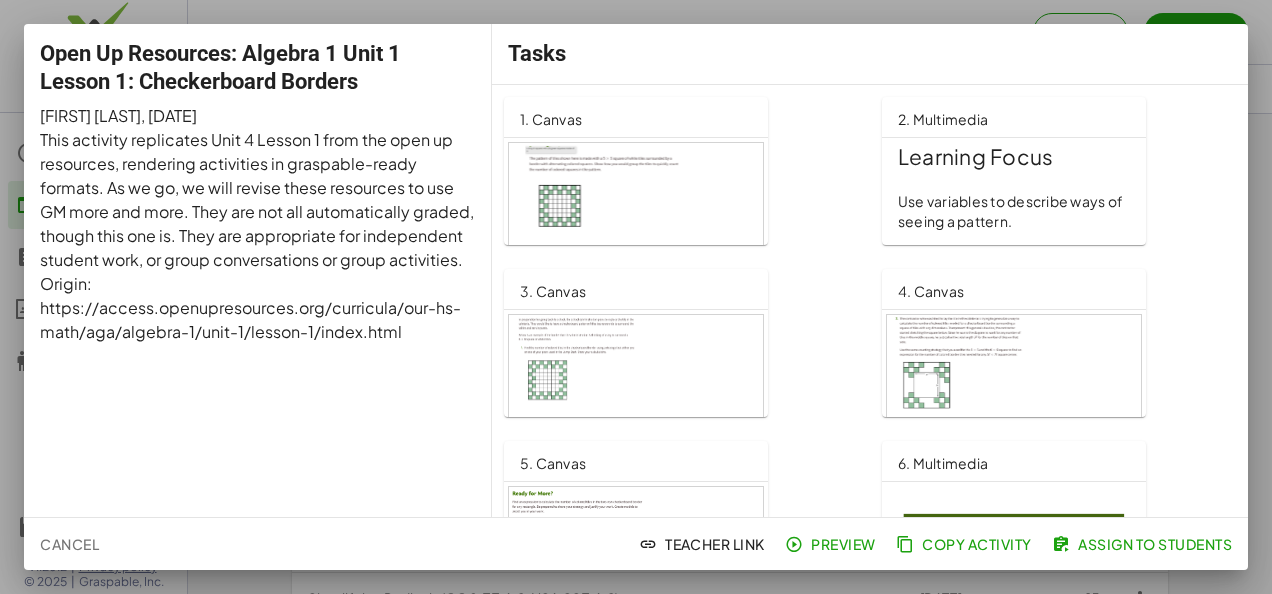click at bounding box center [636, 297] 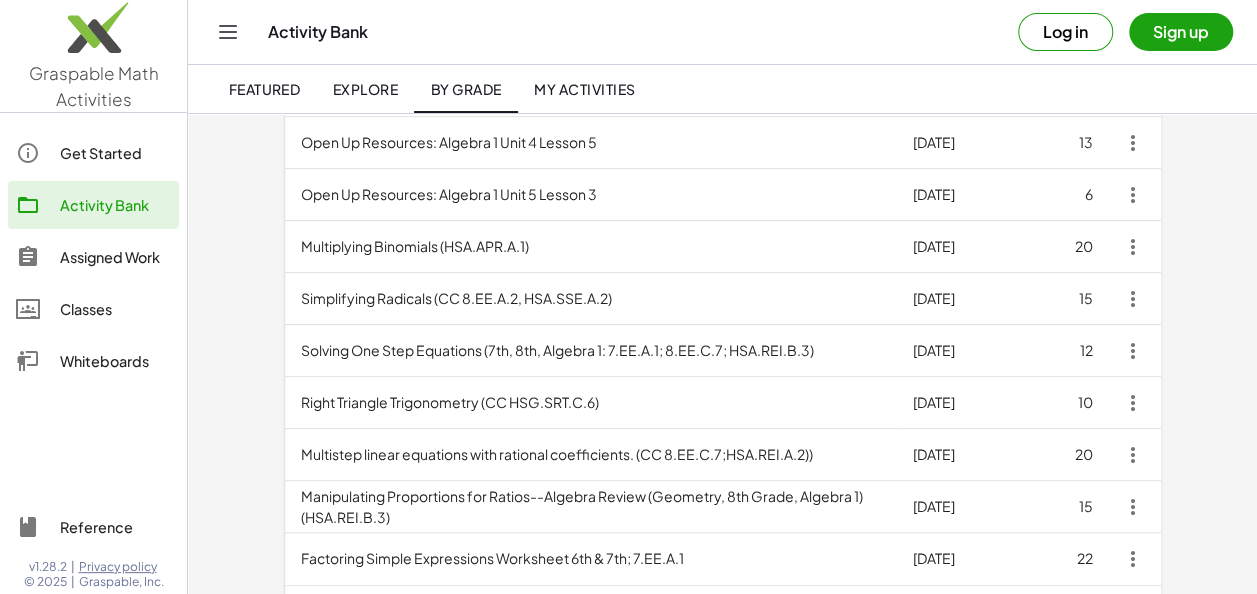 scroll, scrollTop: 464, scrollLeft: 0, axis: vertical 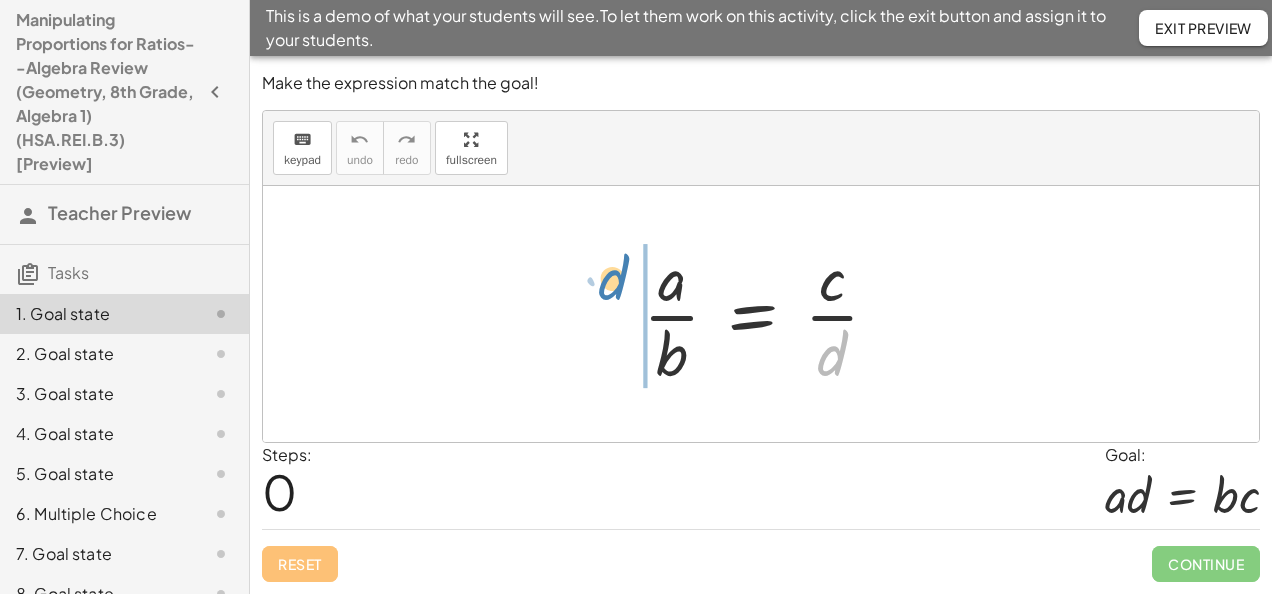 drag, startPoint x: 832, startPoint y: 356, endPoint x: 612, endPoint y: 279, distance: 233.08582 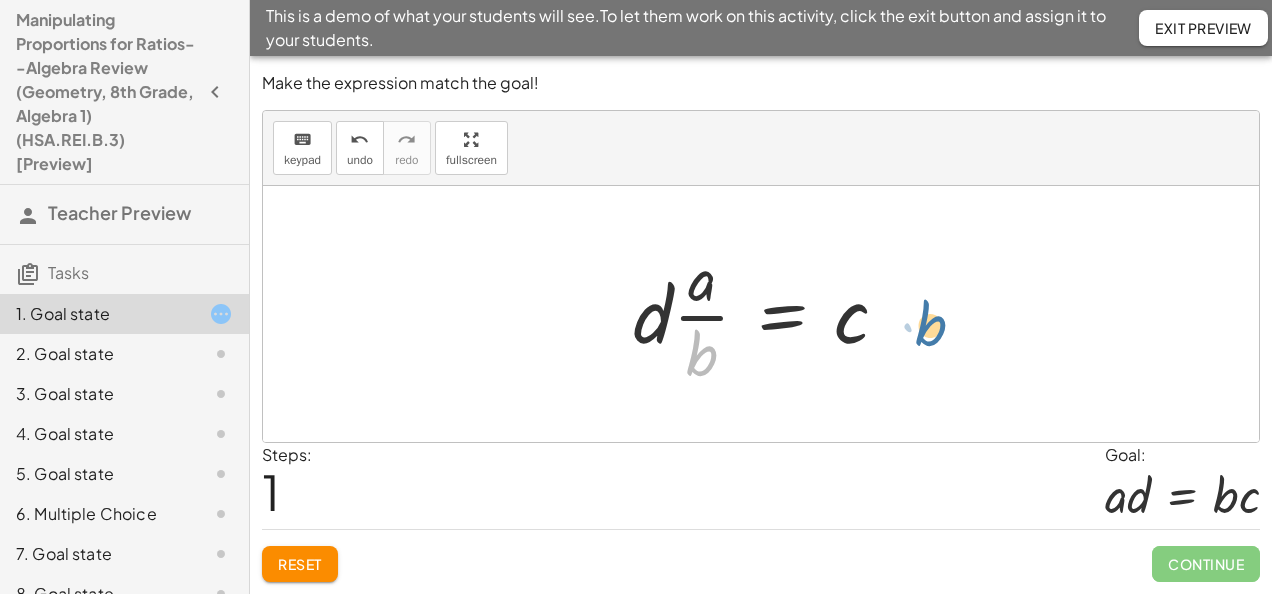 drag, startPoint x: 700, startPoint y: 360, endPoint x: 929, endPoint y: 314, distance: 233.5744 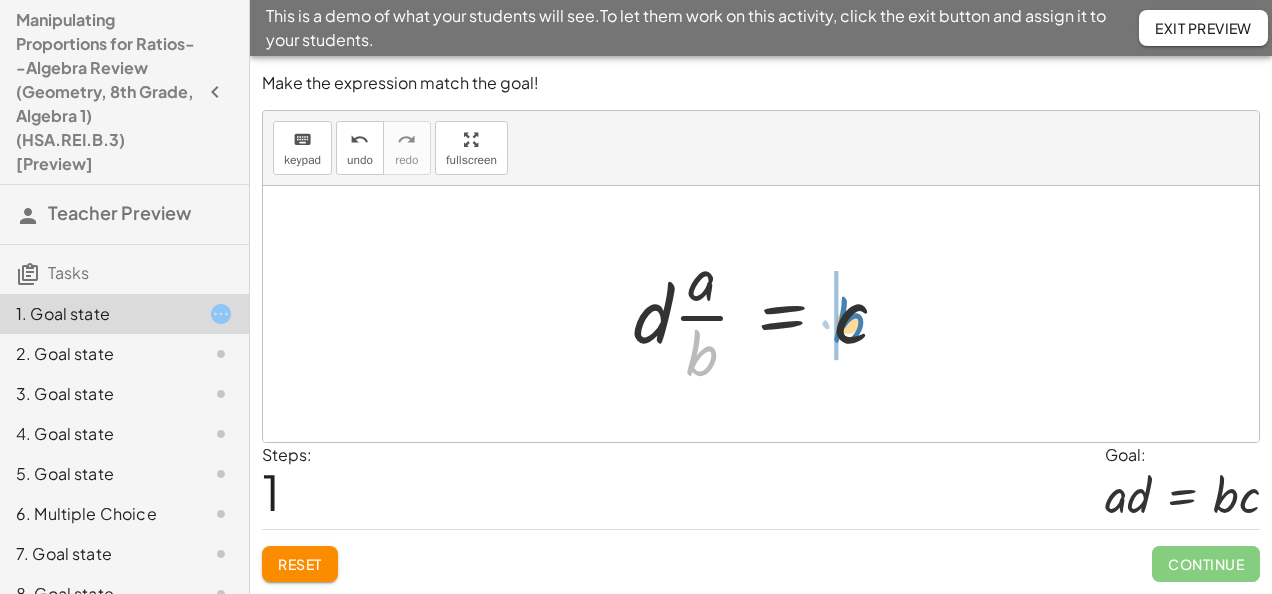 drag, startPoint x: 696, startPoint y: 361, endPoint x: 843, endPoint y: 328, distance: 150.65855 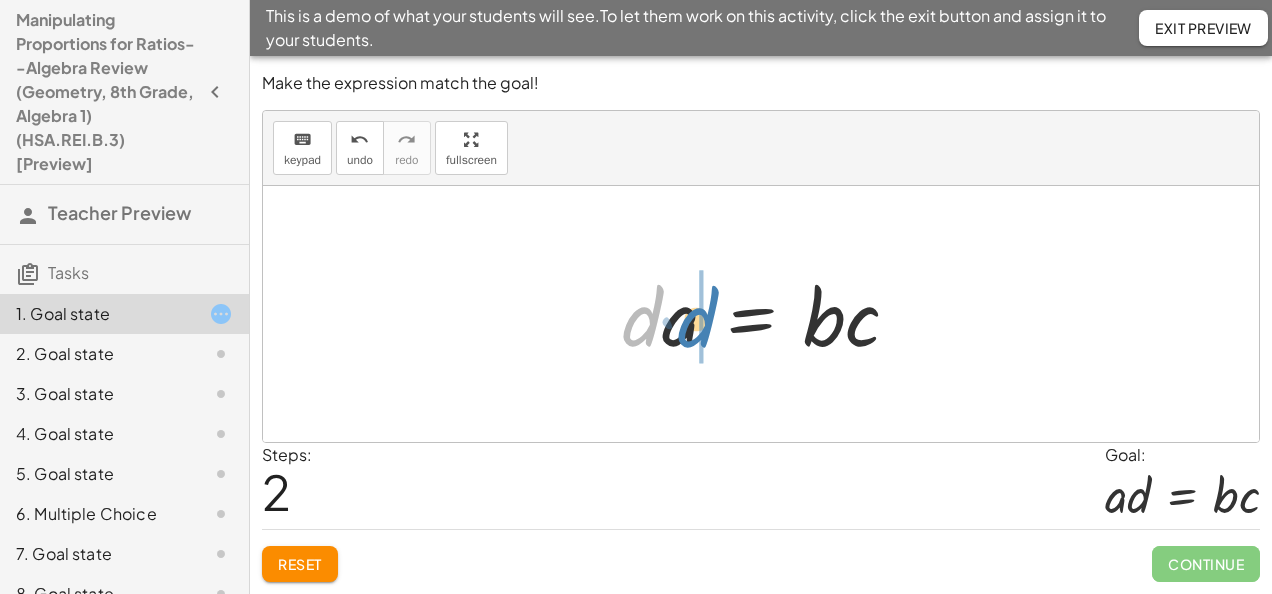 drag, startPoint x: 642, startPoint y: 329, endPoint x: 697, endPoint y: 329, distance: 55 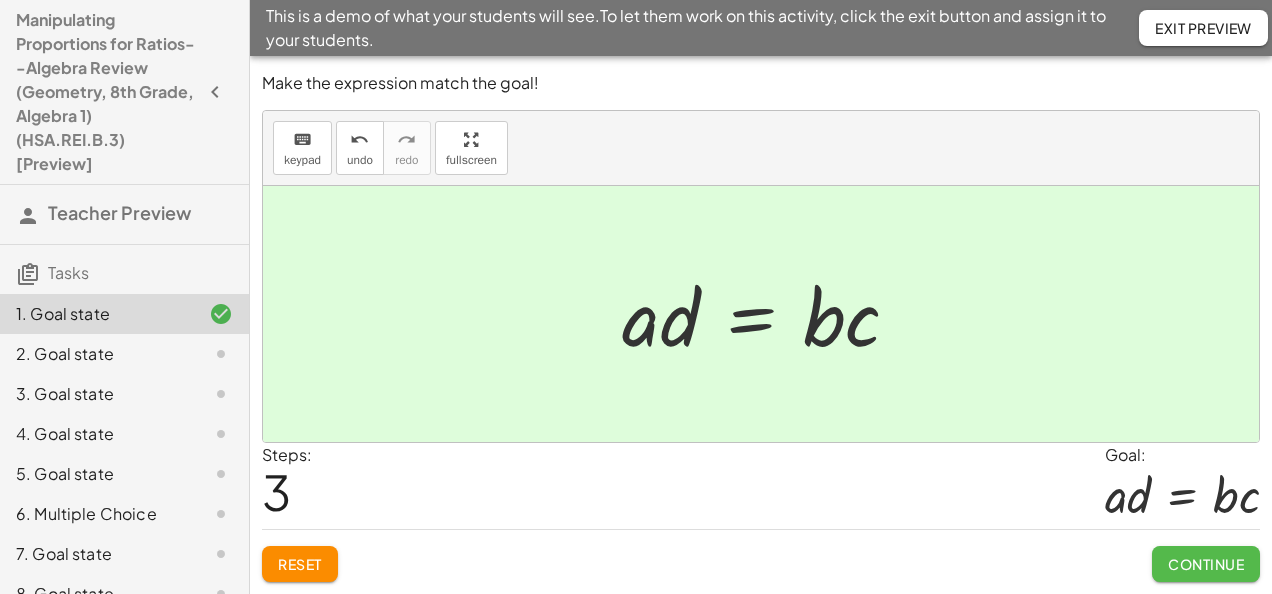 click on "Continue" 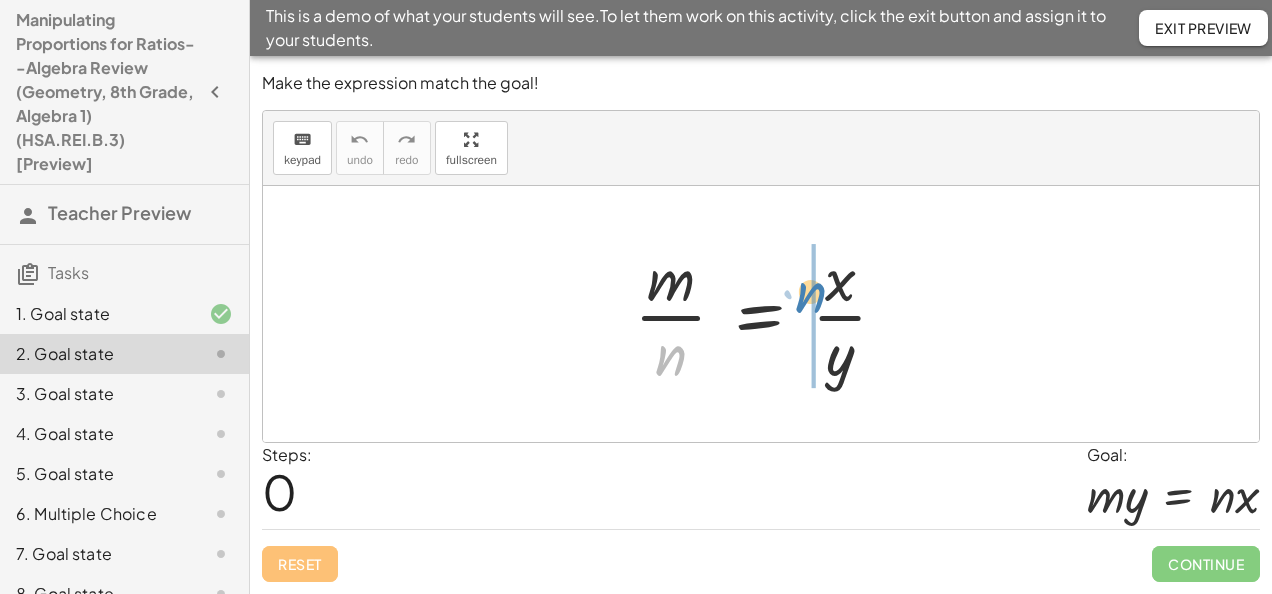drag, startPoint x: 666, startPoint y: 361, endPoint x: 806, endPoint y: 298, distance: 153.52199 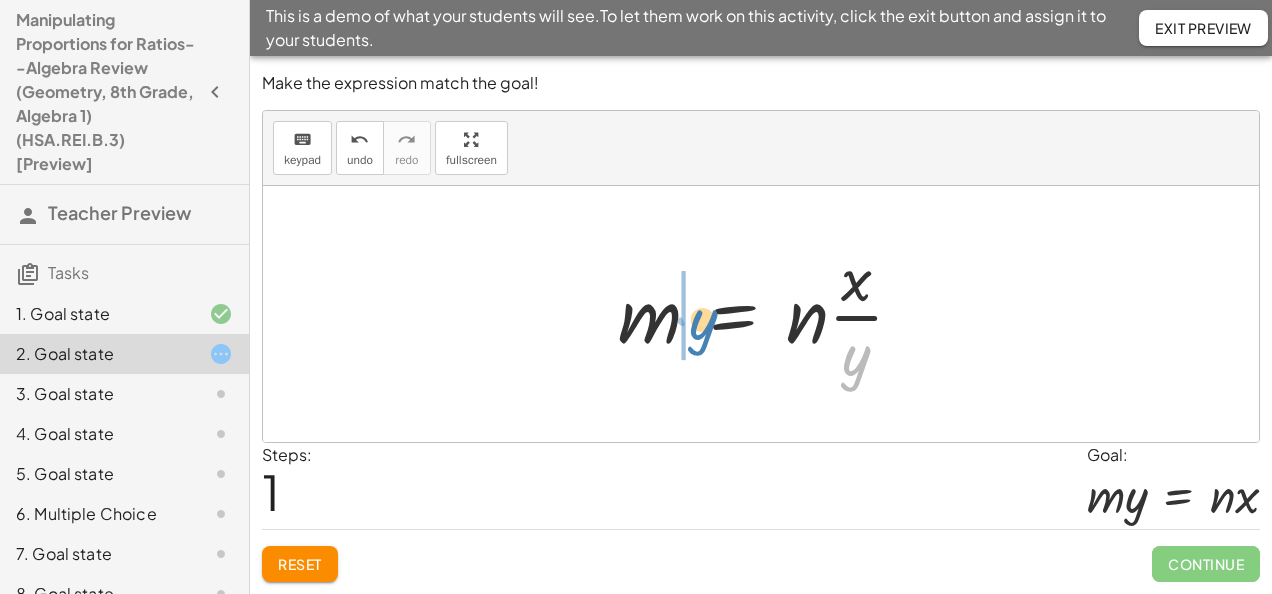 drag, startPoint x: 867, startPoint y: 364, endPoint x: 712, endPoint y: 328, distance: 159.12573 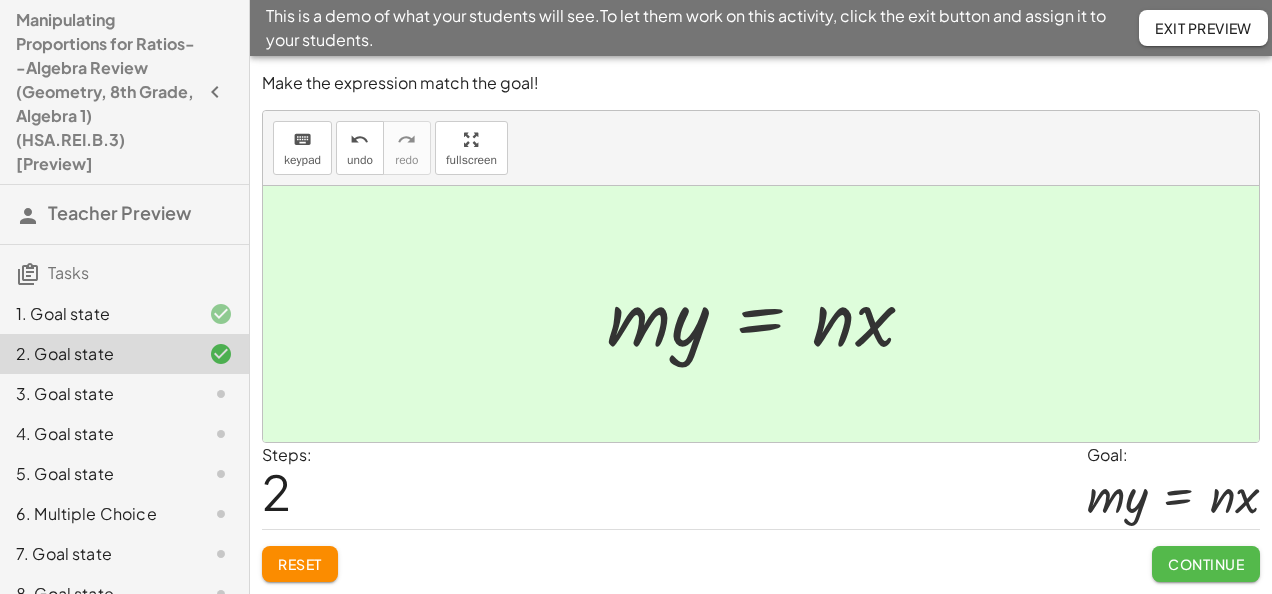 click on "Continue" 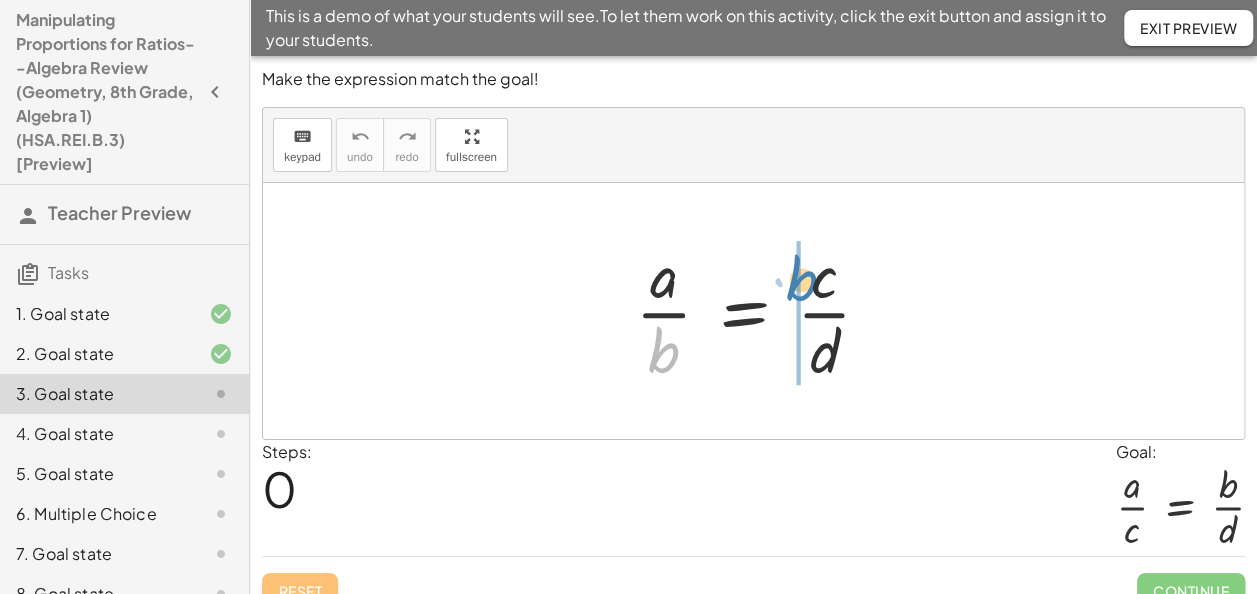 drag, startPoint x: 660, startPoint y: 364, endPoint x: 798, endPoint y: 292, distance: 155.65346 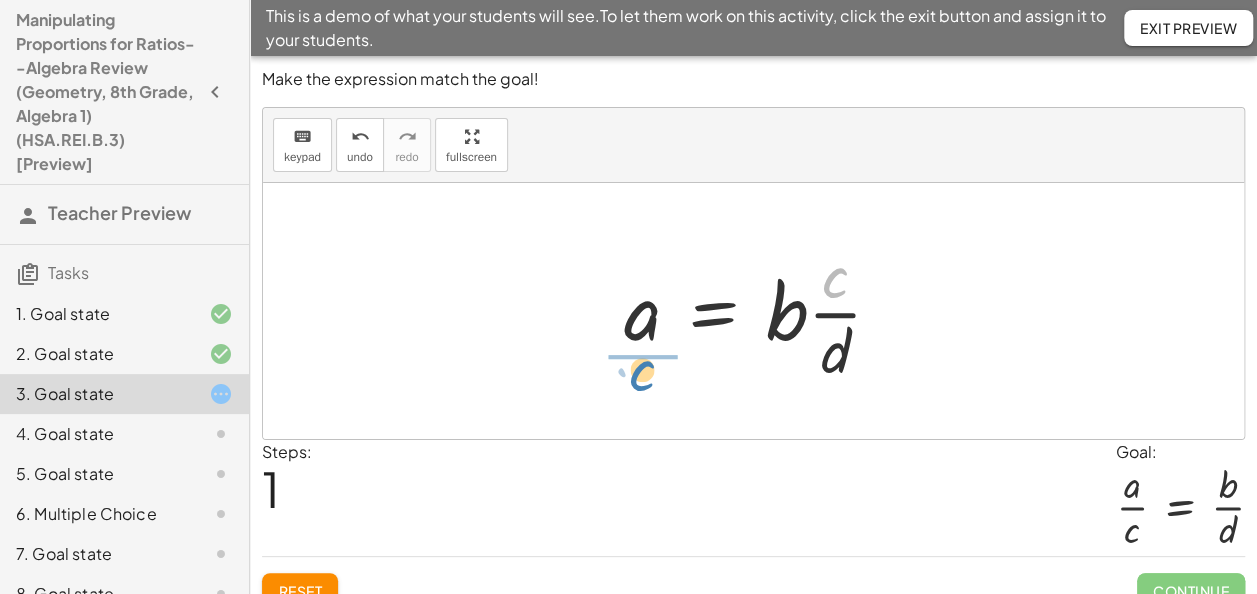 drag, startPoint x: 829, startPoint y: 278, endPoint x: 635, endPoint y: 370, distance: 214.7091 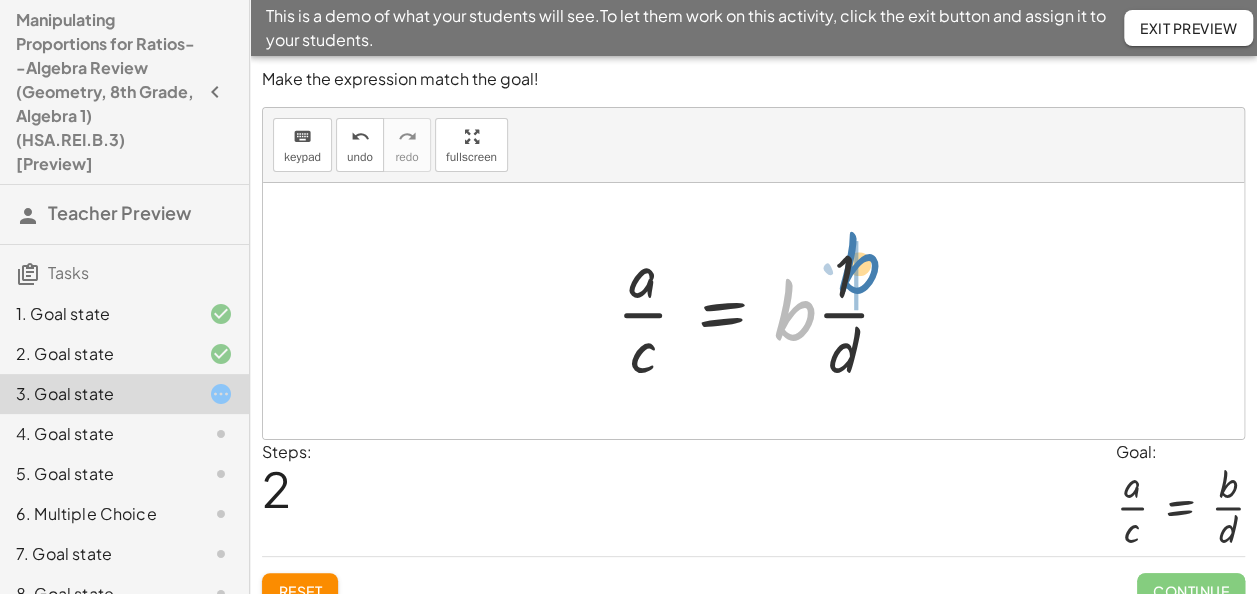 drag, startPoint x: 794, startPoint y: 318, endPoint x: 858, endPoint y: 271, distance: 79.40403 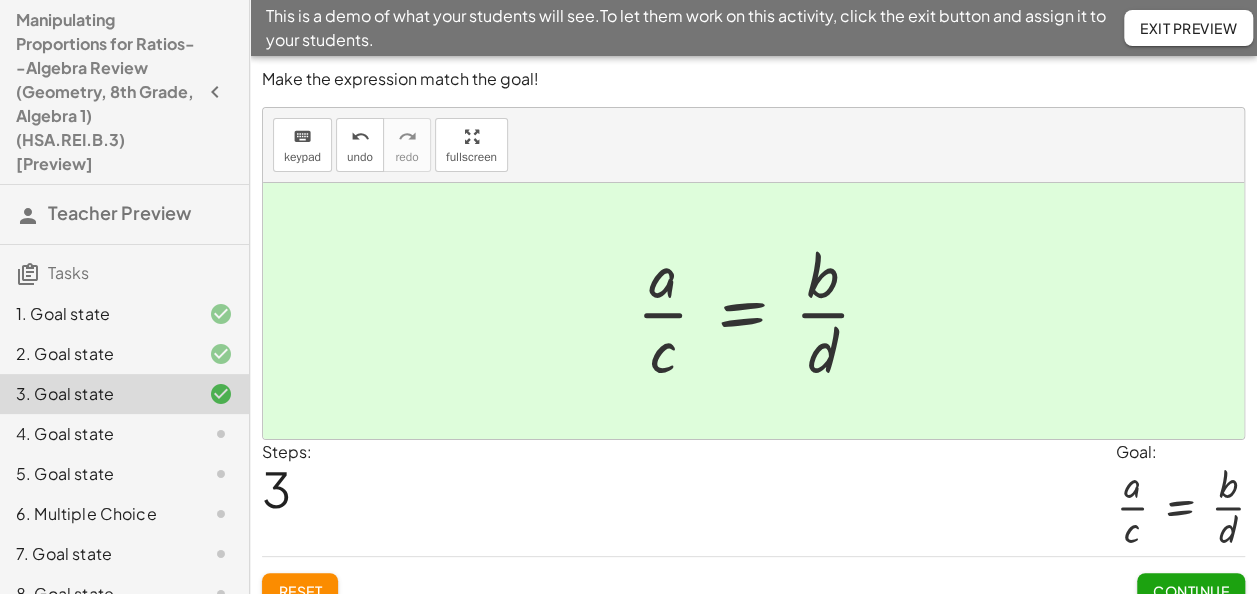 click on "Continue" at bounding box center [1191, 591] 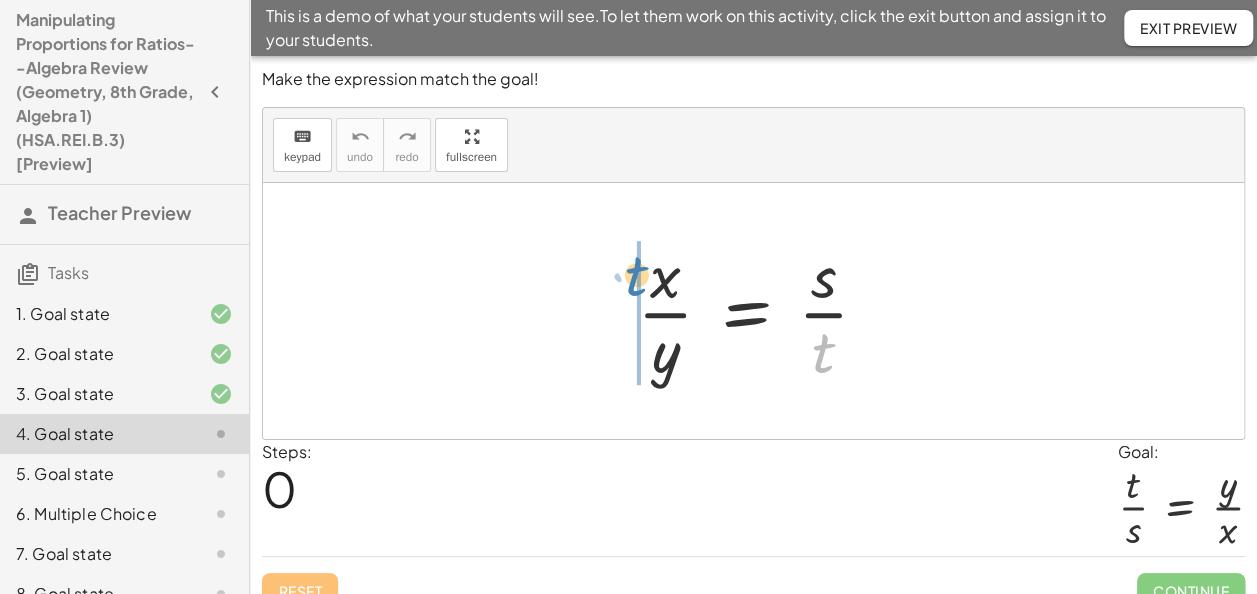 drag, startPoint x: 821, startPoint y: 361, endPoint x: 638, endPoint y: 283, distance: 198.92964 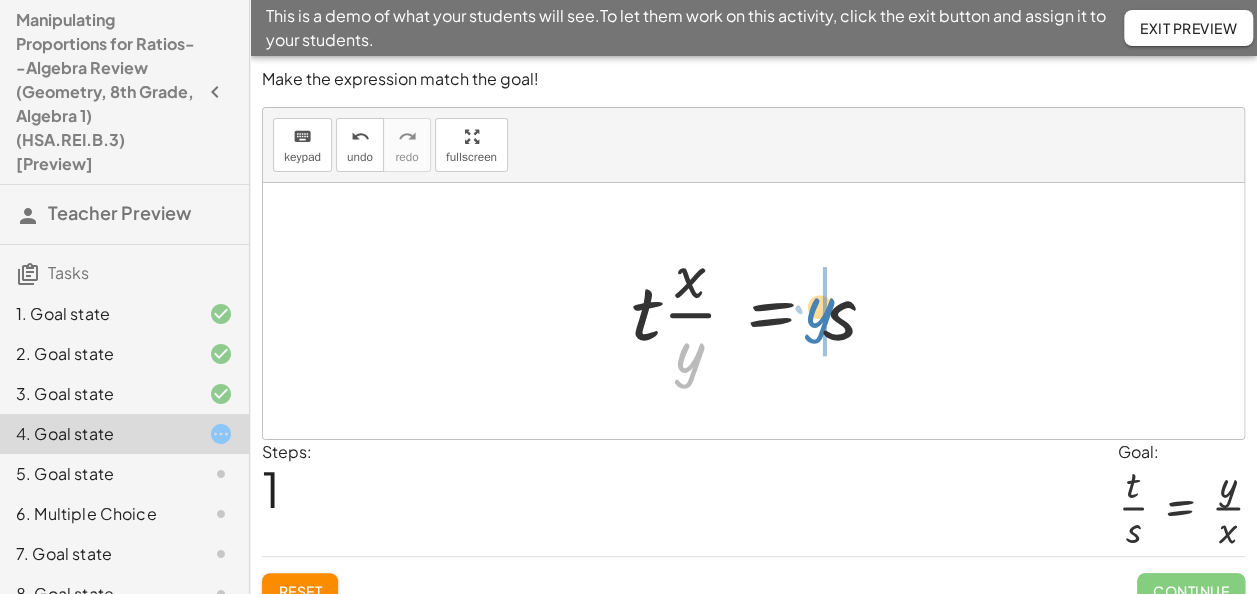 drag, startPoint x: 687, startPoint y: 364, endPoint x: 816, endPoint y: 320, distance: 136.29747 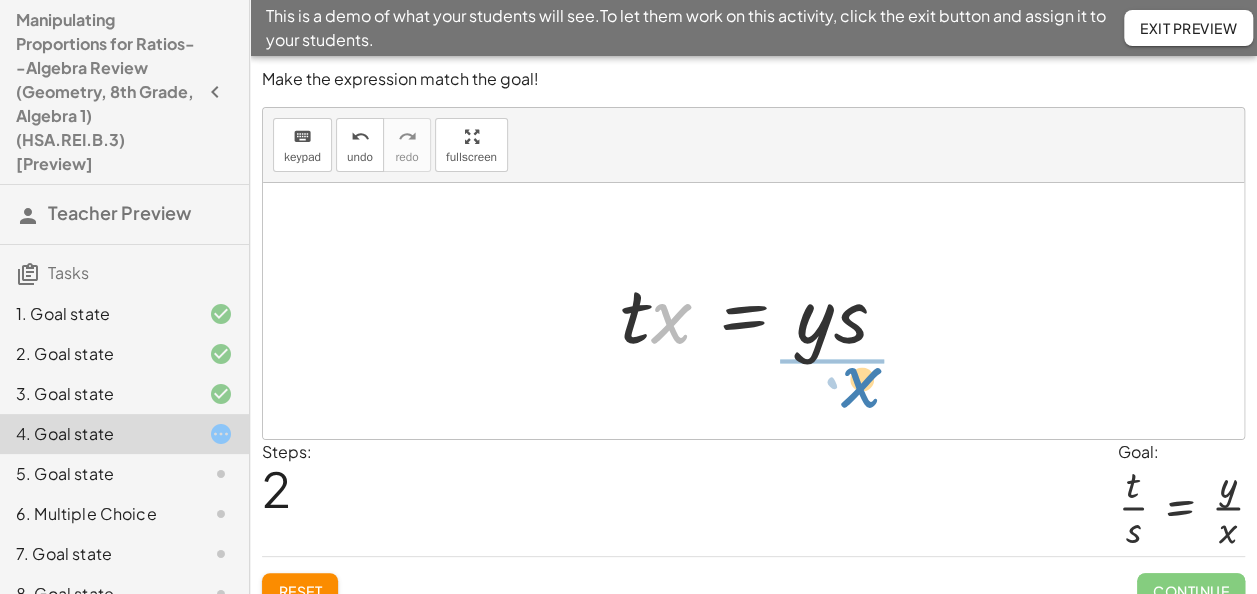 drag, startPoint x: 672, startPoint y: 326, endPoint x: 862, endPoint y: 392, distance: 201.13676 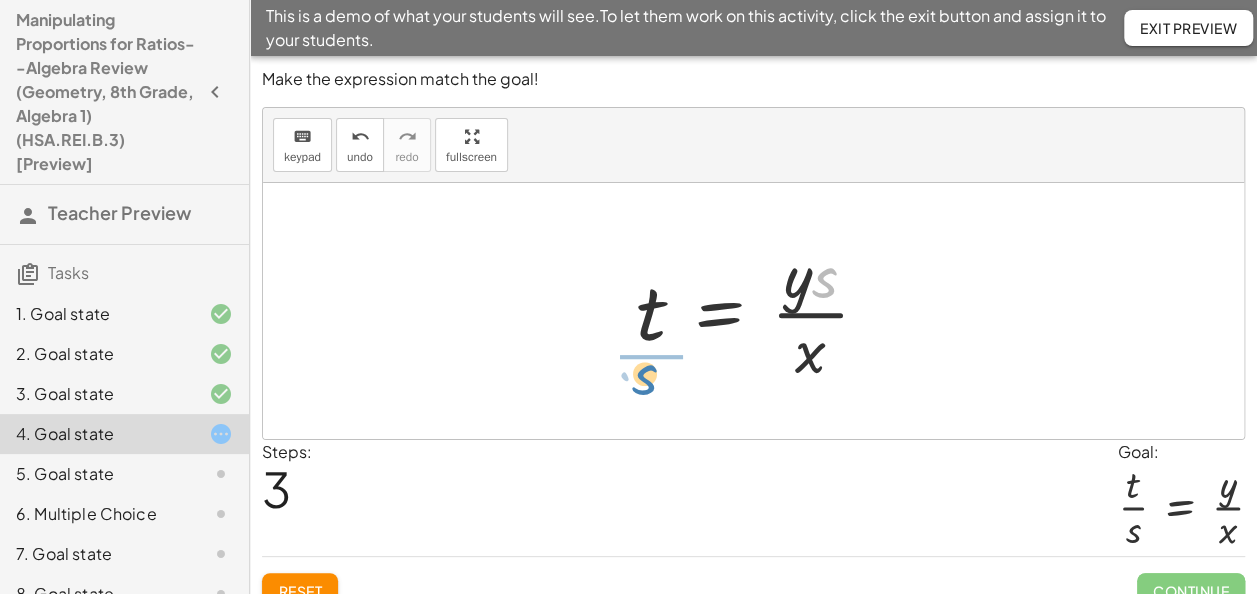 drag, startPoint x: 830, startPoint y: 288, endPoint x: 649, endPoint y: 385, distance: 205.35335 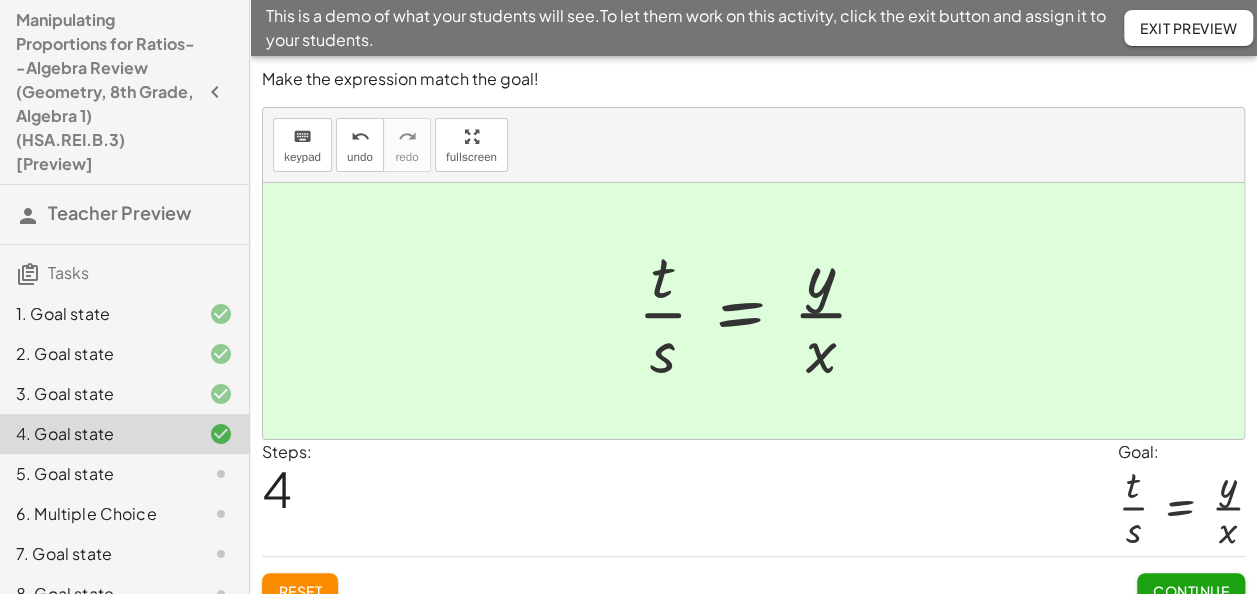 click on "Continue" 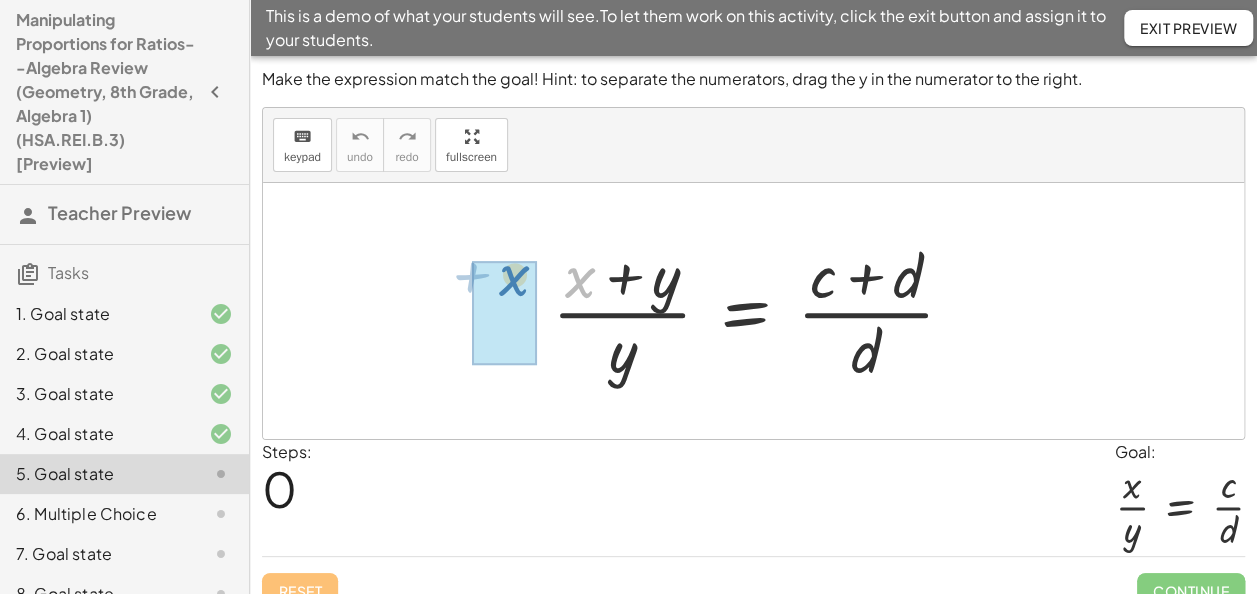 drag, startPoint x: 576, startPoint y: 280, endPoint x: 512, endPoint y: 278, distance: 64.03124 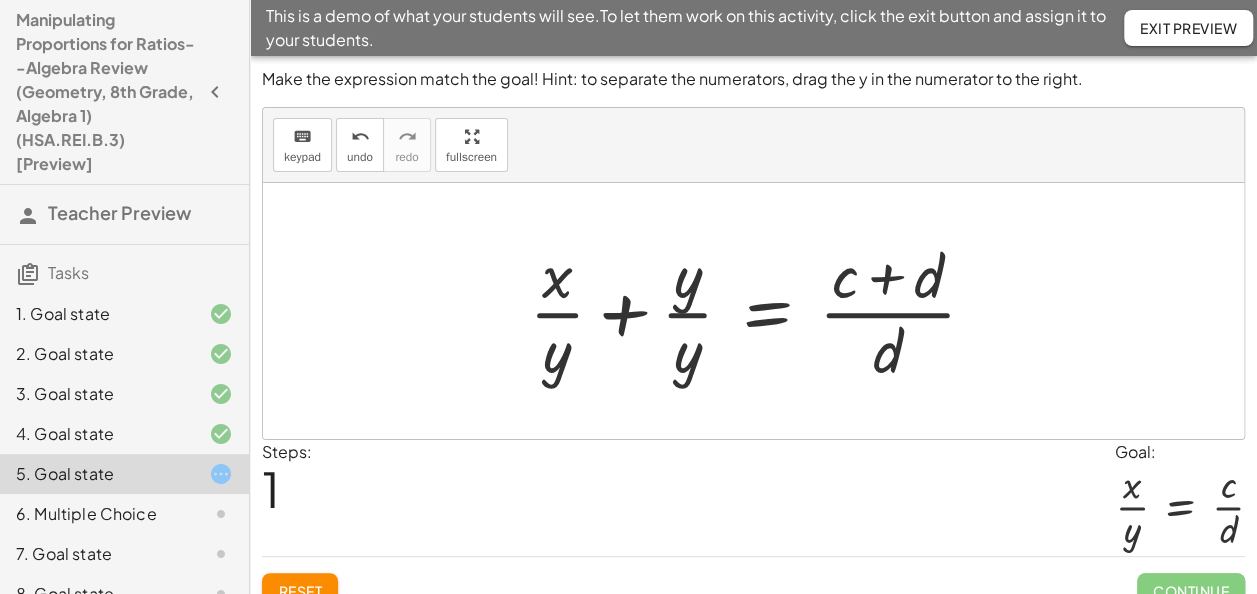 click at bounding box center [760, 311] 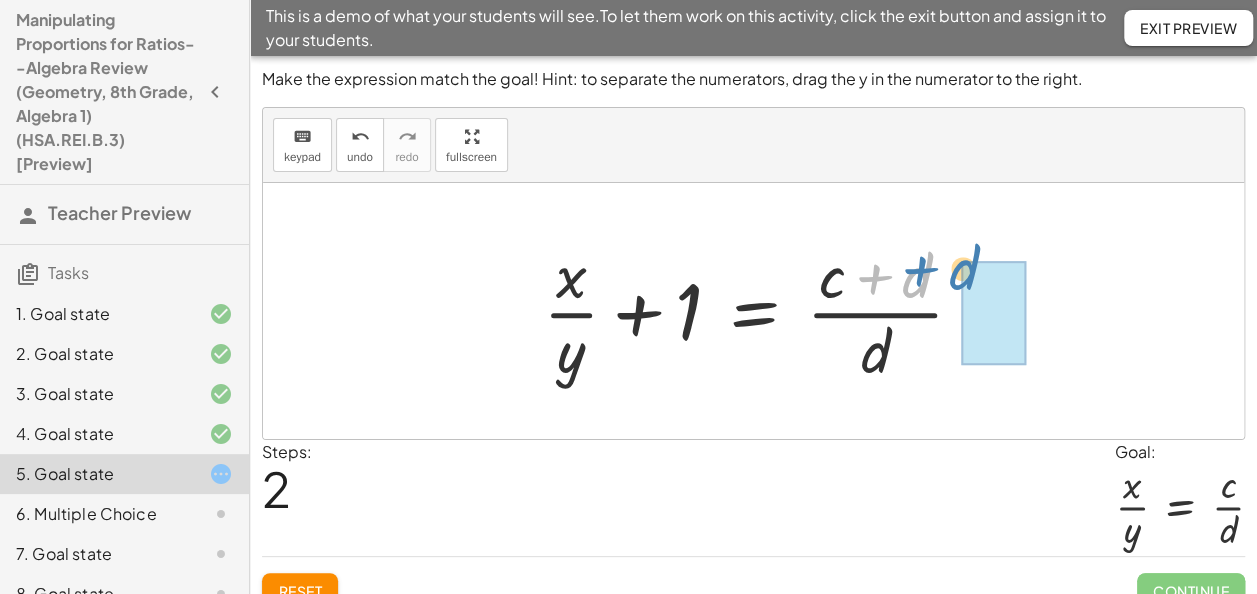 drag, startPoint x: 910, startPoint y: 293, endPoint x: 958, endPoint y: 286, distance: 48.507732 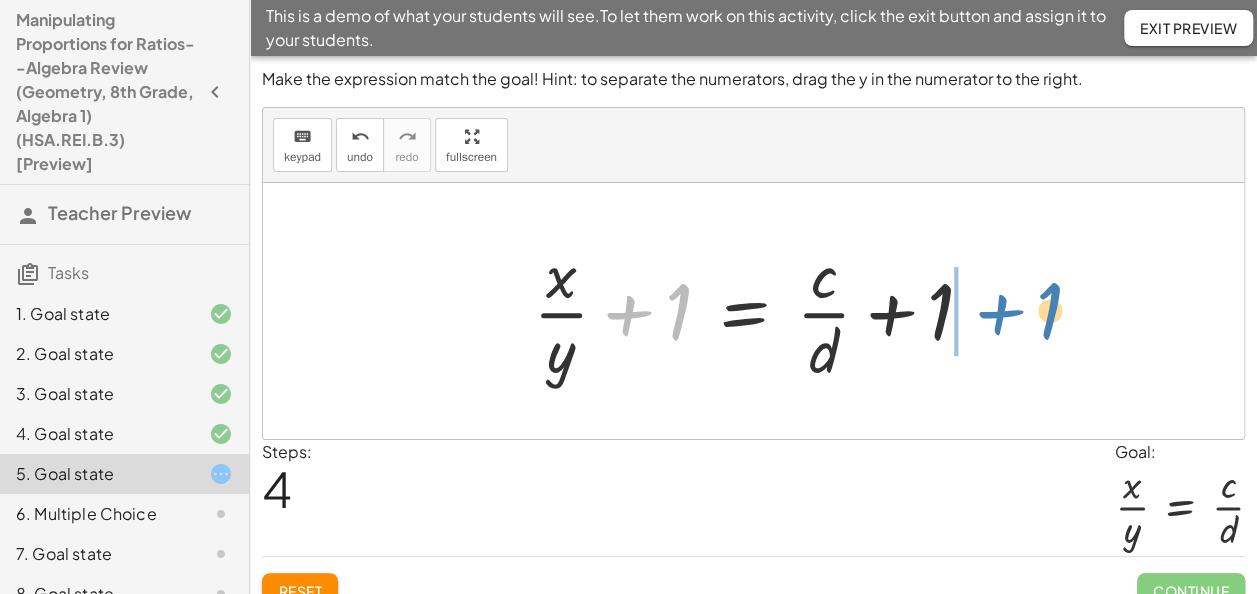 drag, startPoint x: 637, startPoint y: 310, endPoint x: 1010, endPoint y: 300, distance: 373.13403 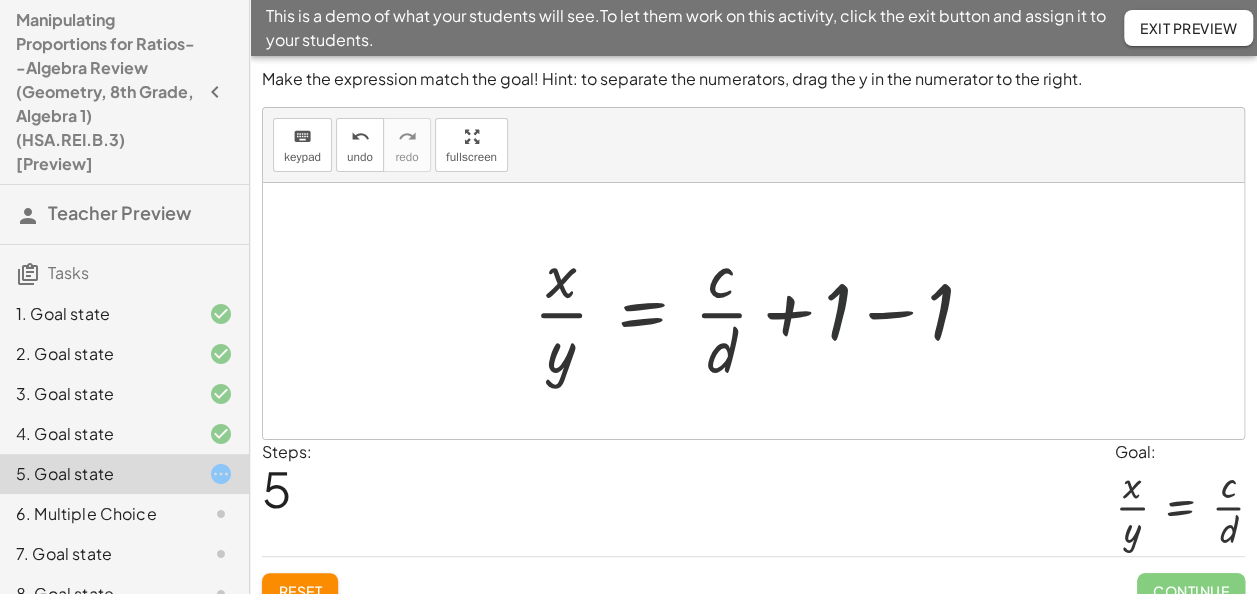 click at bounding box center [761, 311] 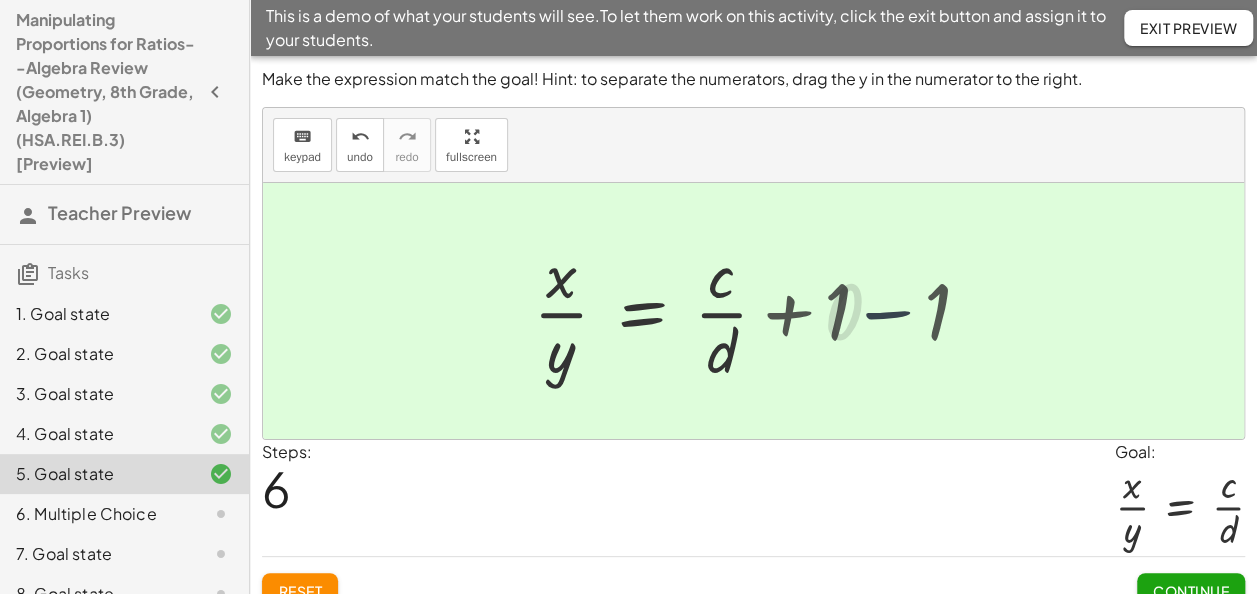 click at bounding box center [753, 311] 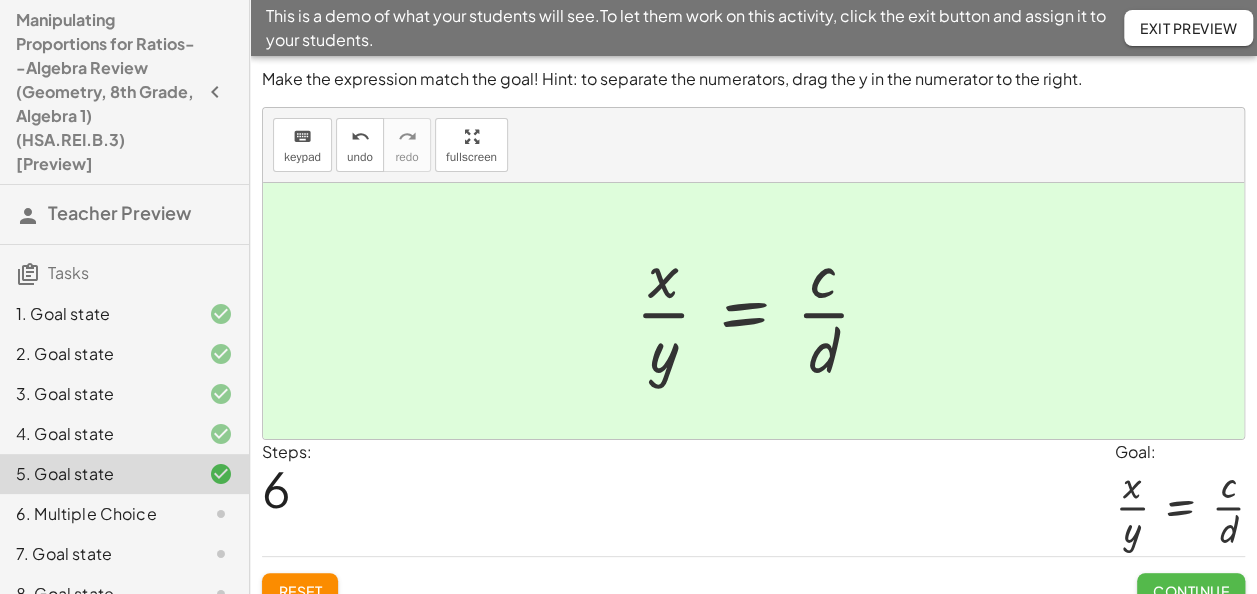 click on "Continue" at bounding box center [1191, 591] 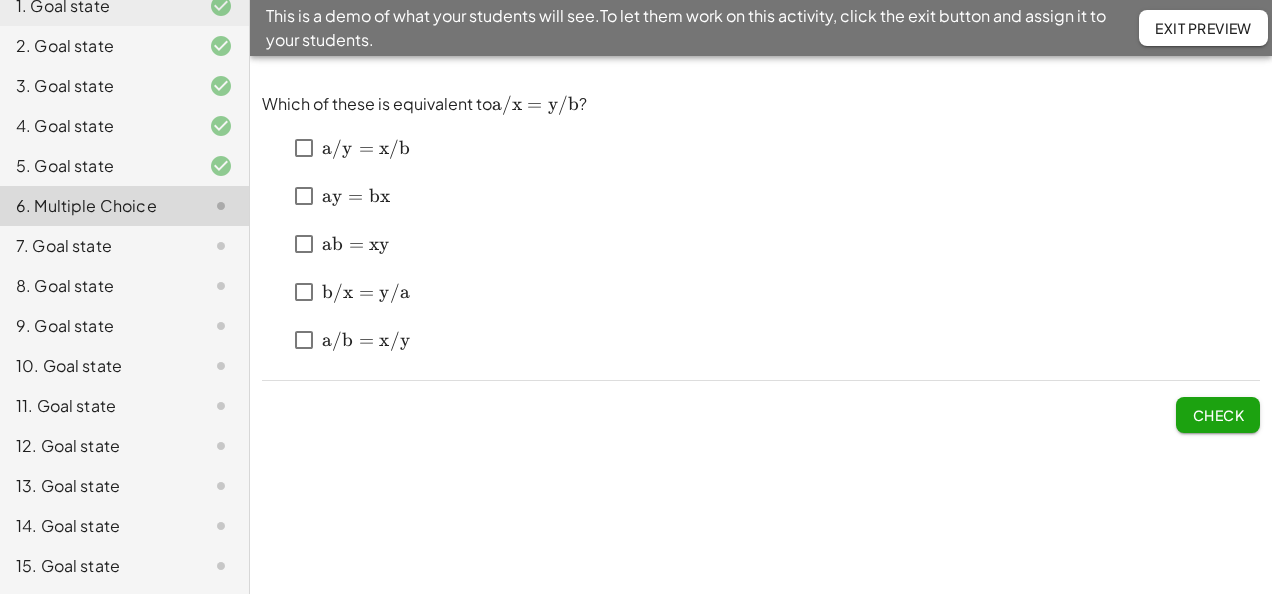 scroll, scrollTop: 0, scrollLeft: 0, axis: both 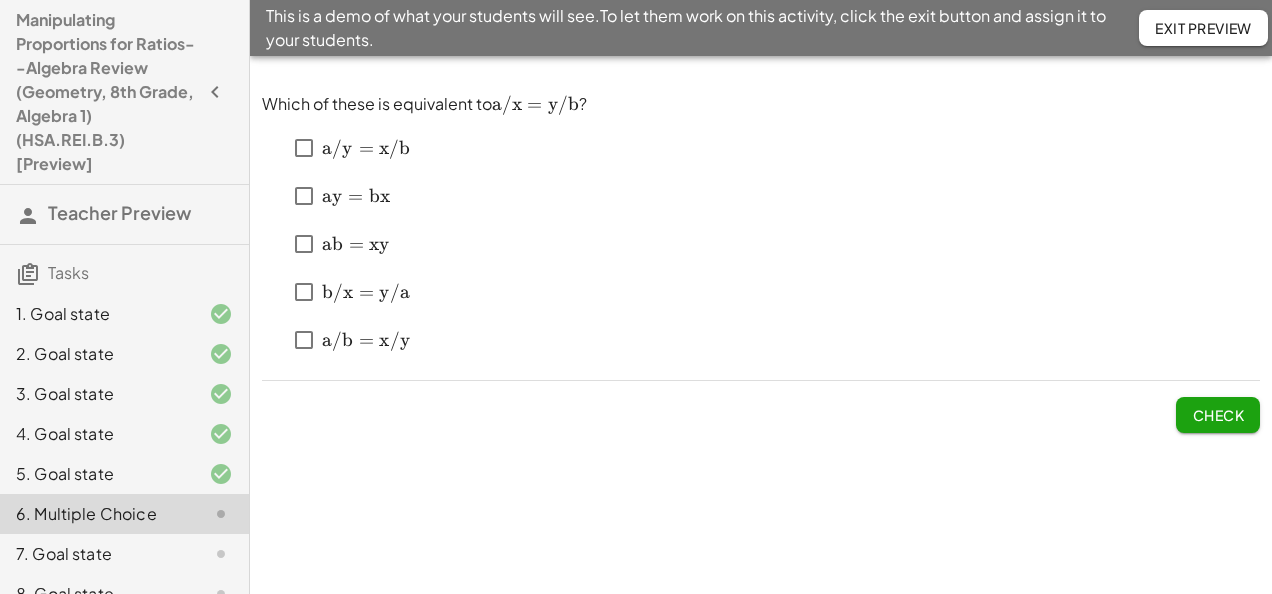 click on "Exit Preview" 